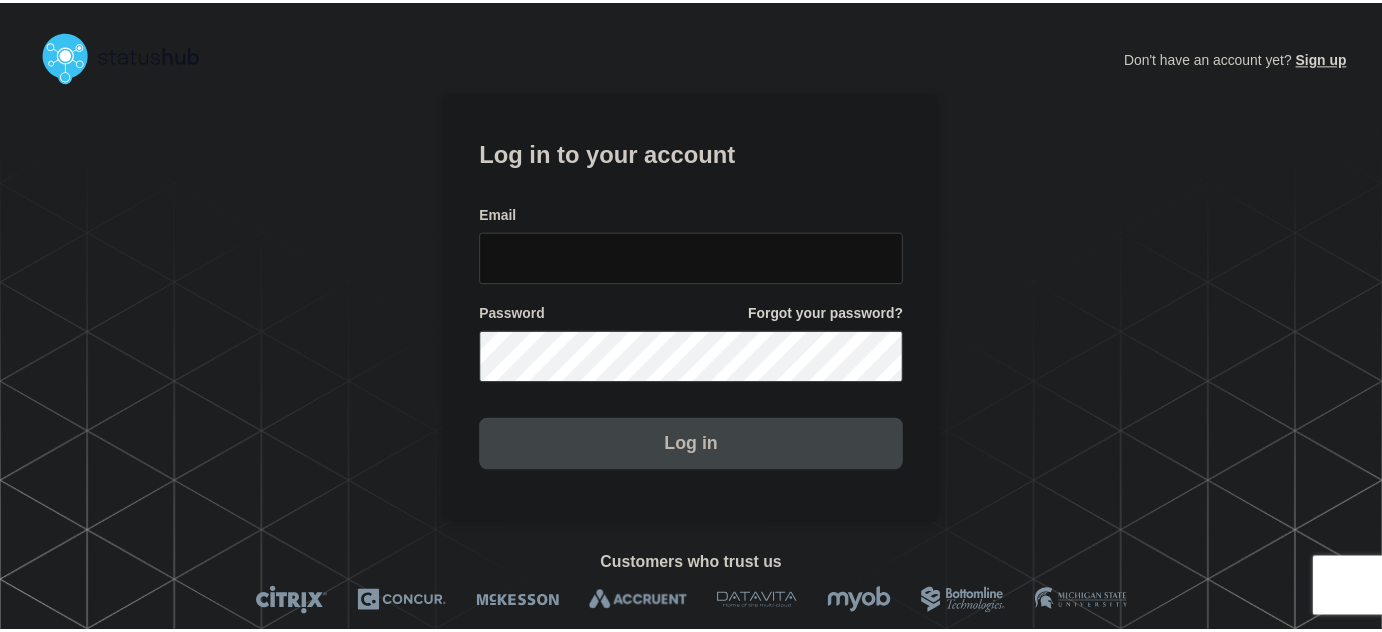 scroll, scrollTop: 0, scrollLeft: 0, axis: both 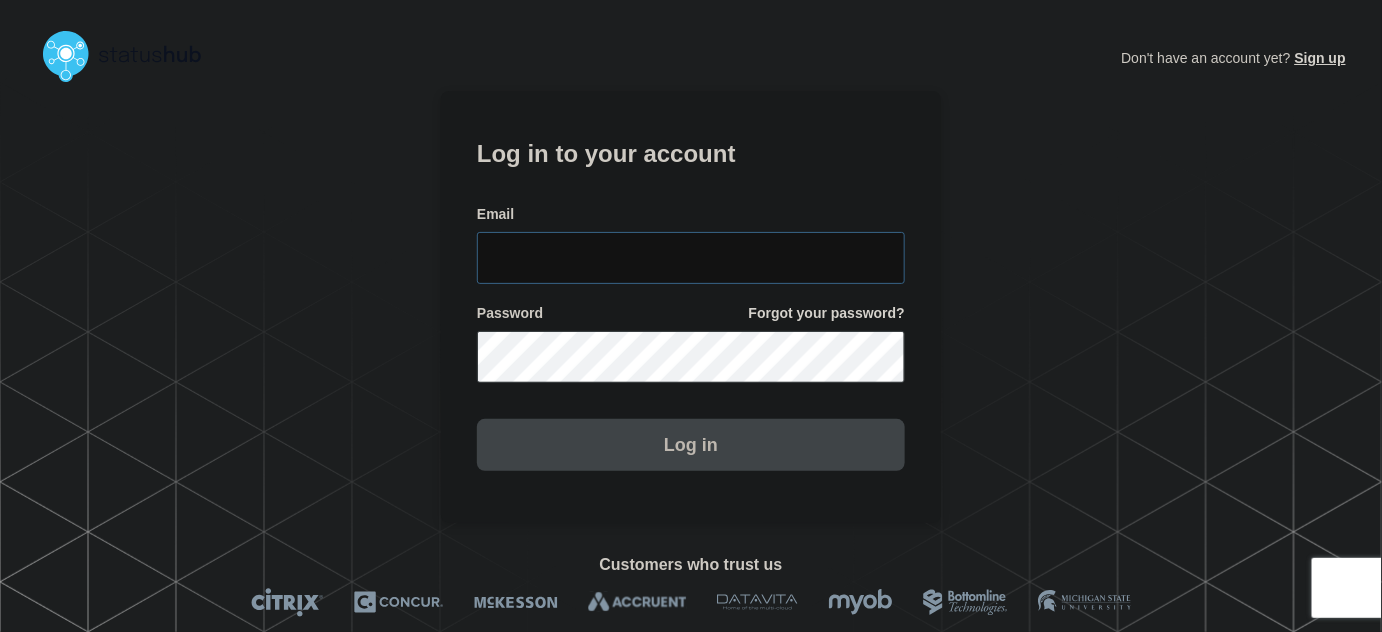 type on "[PERSON_NAME][EMAIL_ADDRESS][PERSON_NAME][DOMAIN_NAME]" 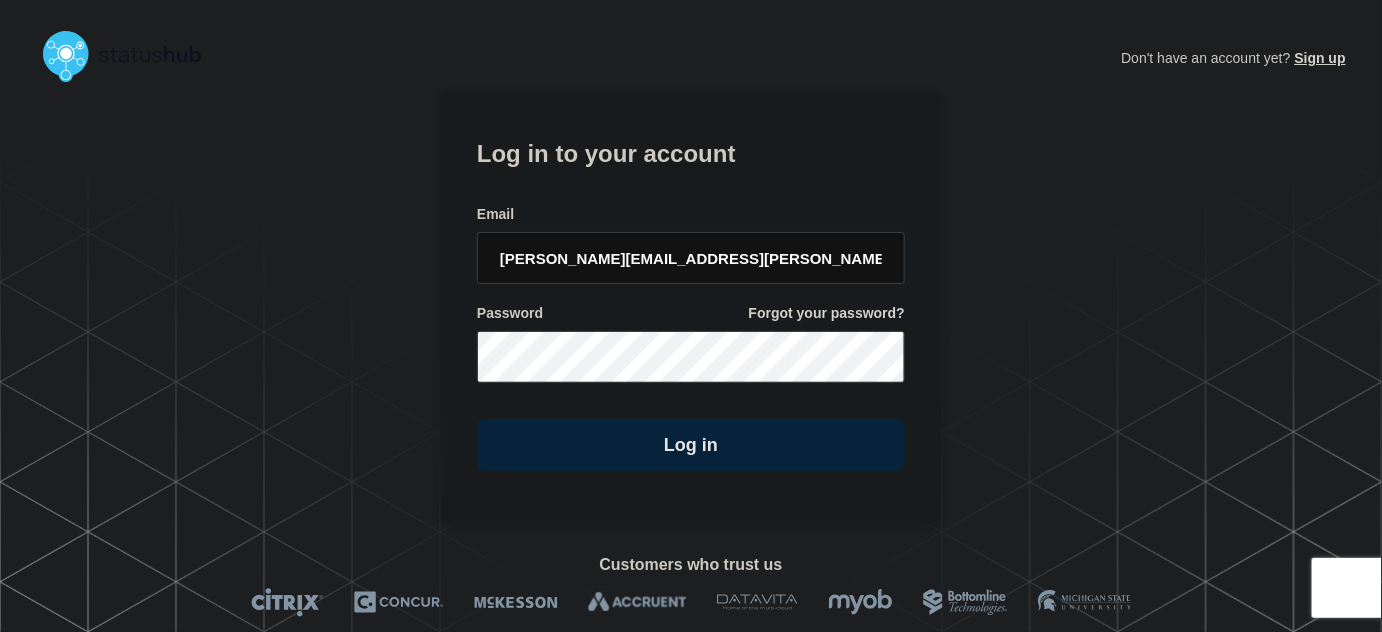 click on "Log in to your account Email tyler.wolkey@conexon.us Password Forgot your password? Log in" 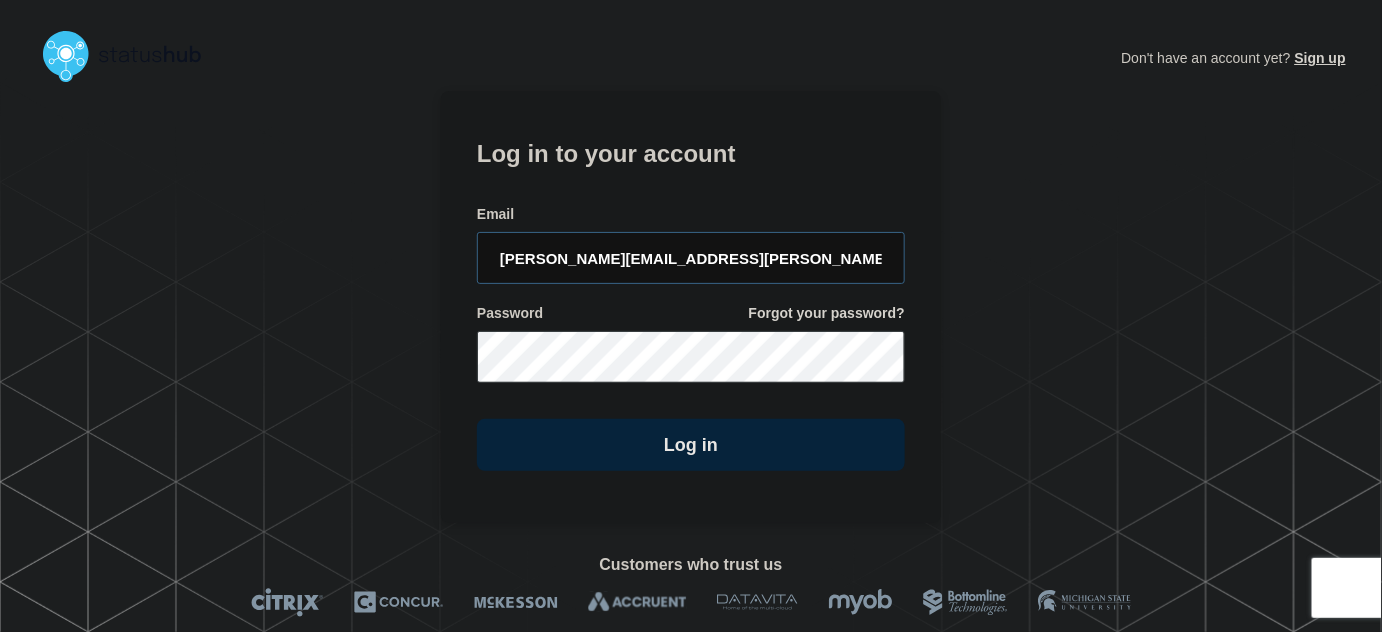 drag, startPoint x: 714, startPoint y: 273, endPoint x: 698, endPoint y: 191, distance: 83.546394 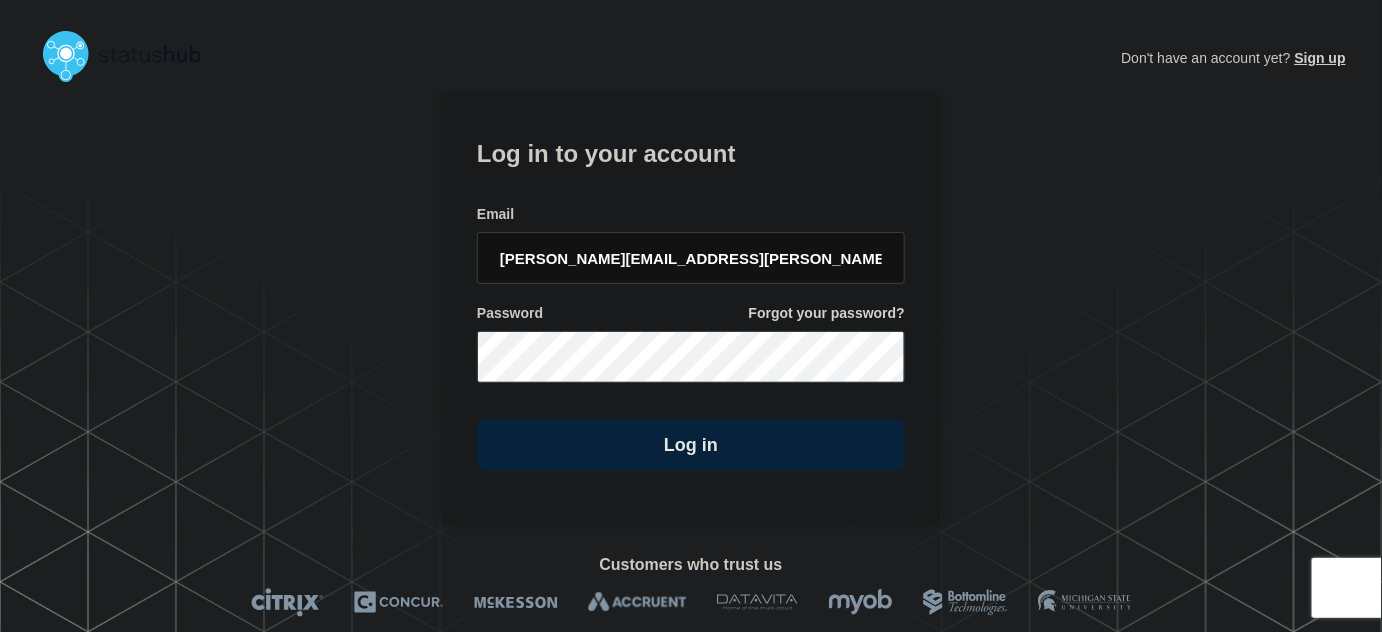click on "Log in to your account Email tyler.wolkey@conexon.us Password Forgot your password? Log in" 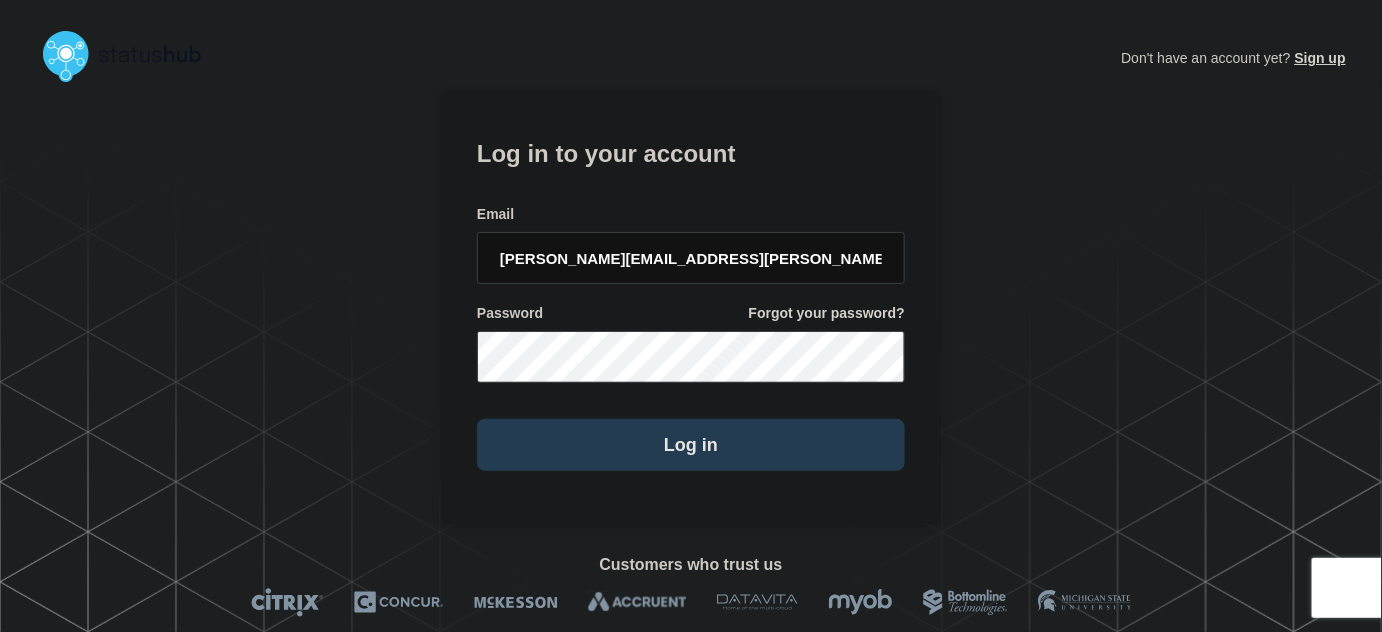 click on "Log in" at bounding box center [691, 445] 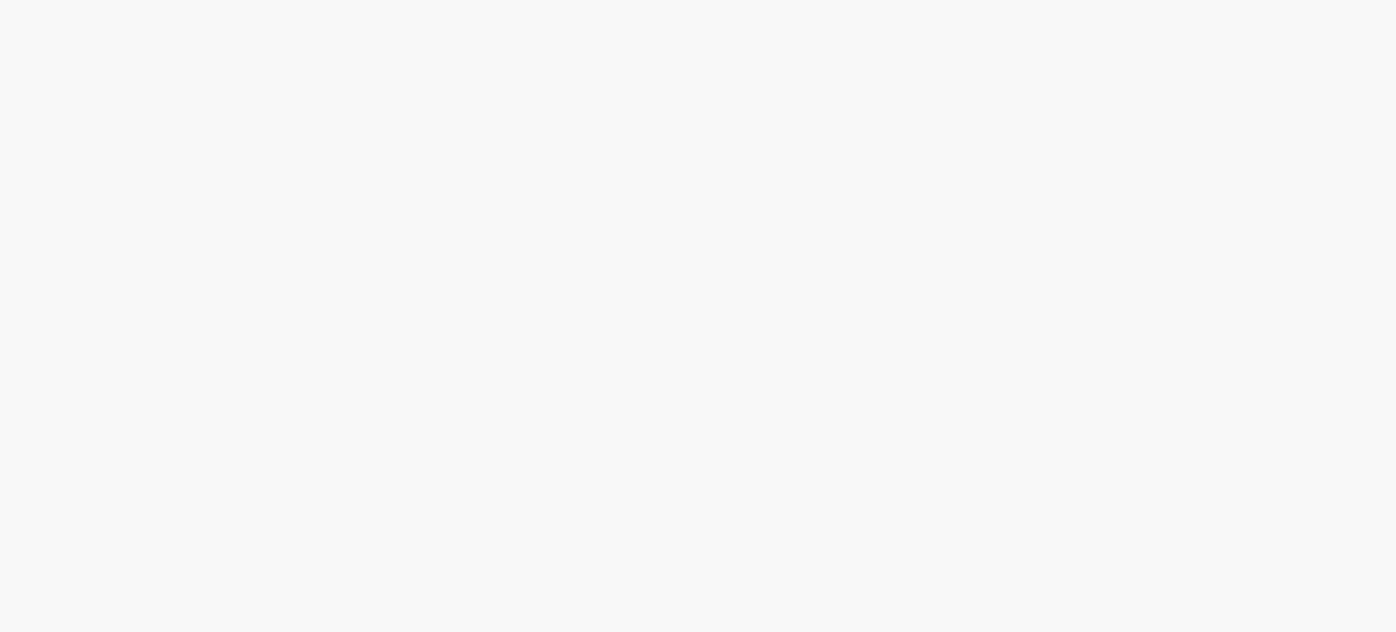 scroll, scrollTop: 0, scrollLeft: 0, axis: both 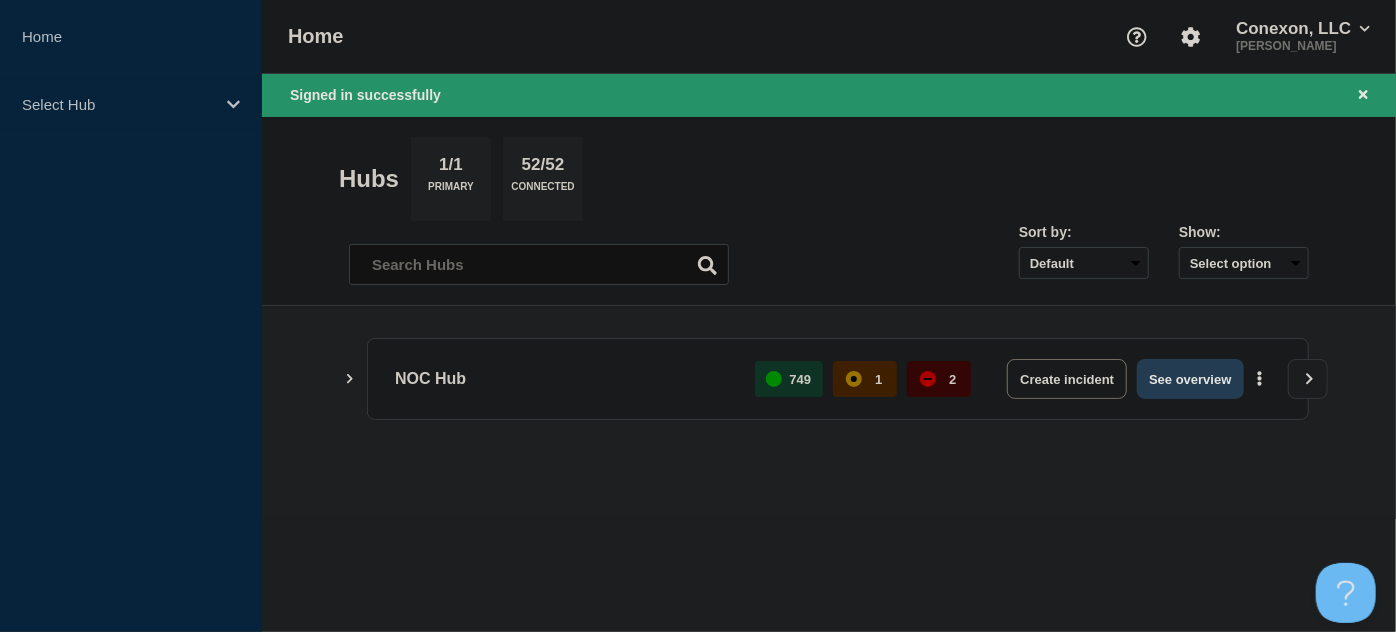 click on "See overview" at bounding box center [1190, 379] 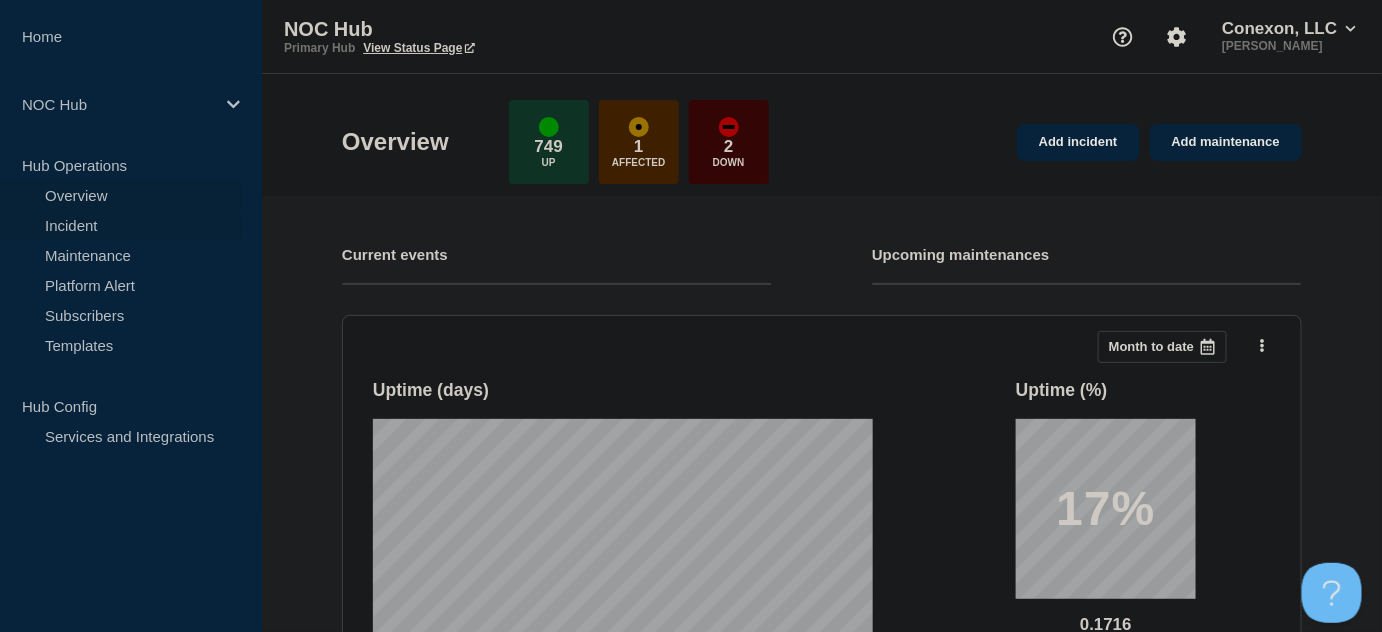 click on "Incident" at bounding box center [121, 225] 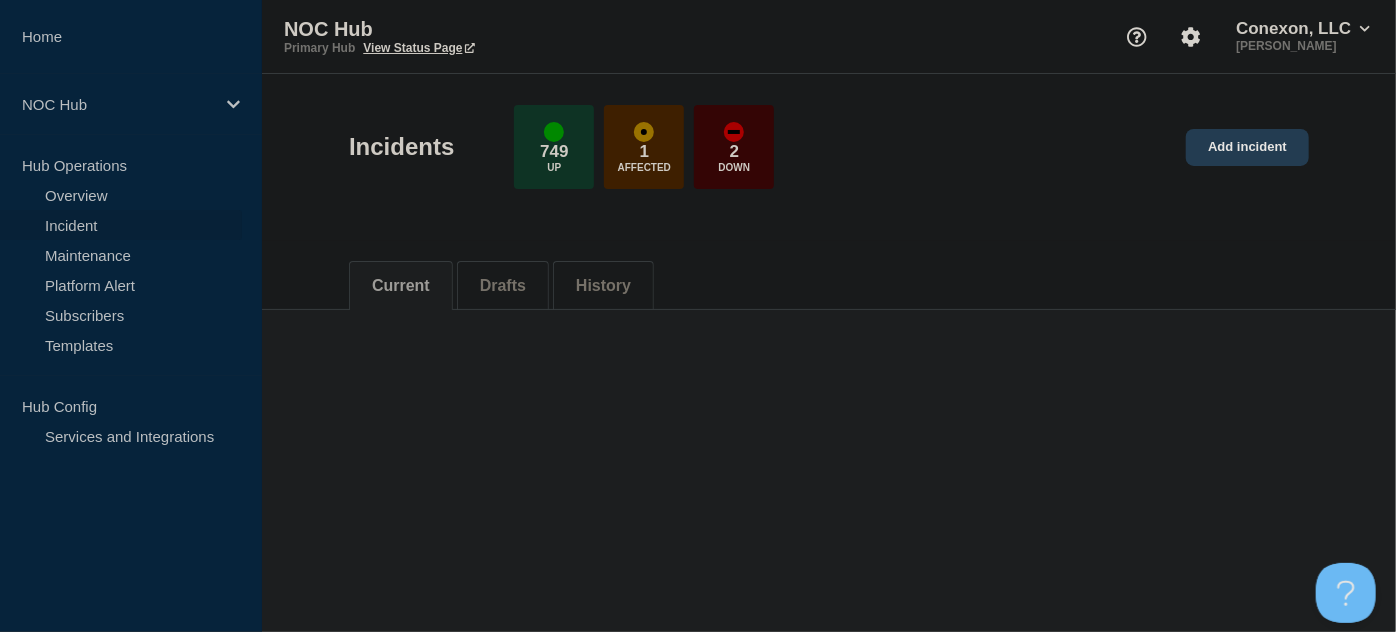 click on "Add incident" 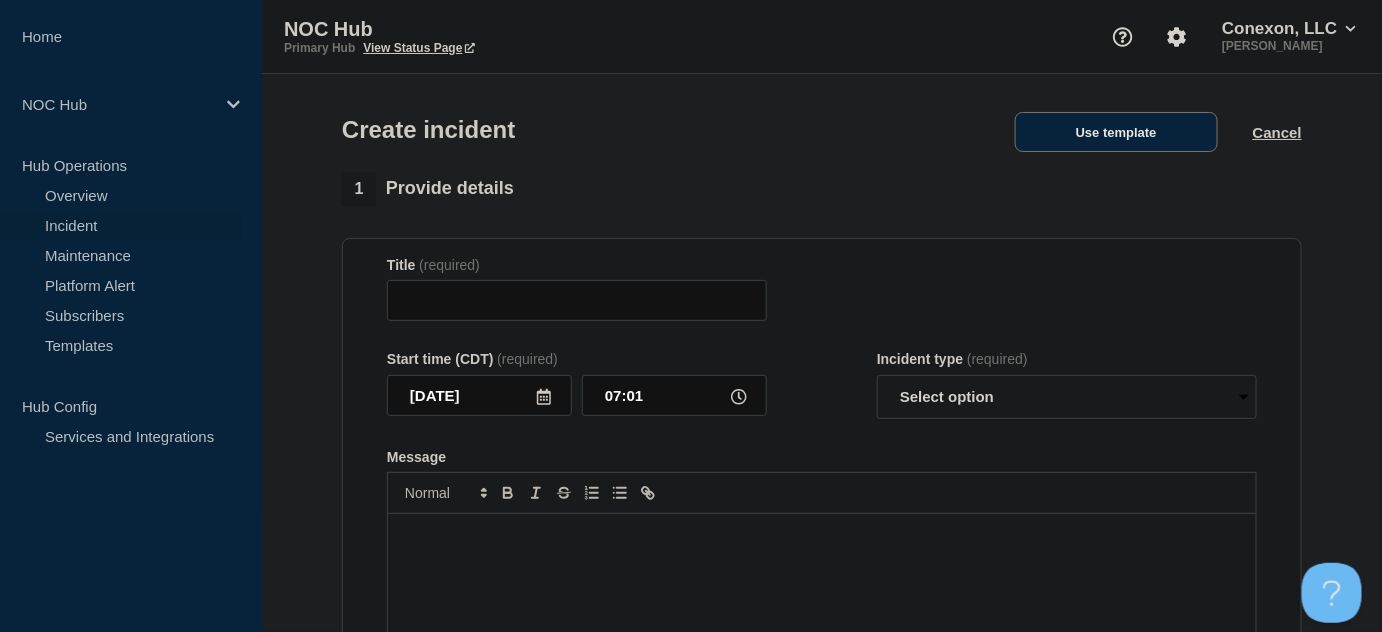 click on "Use template" at bounding box center [1116, 132] 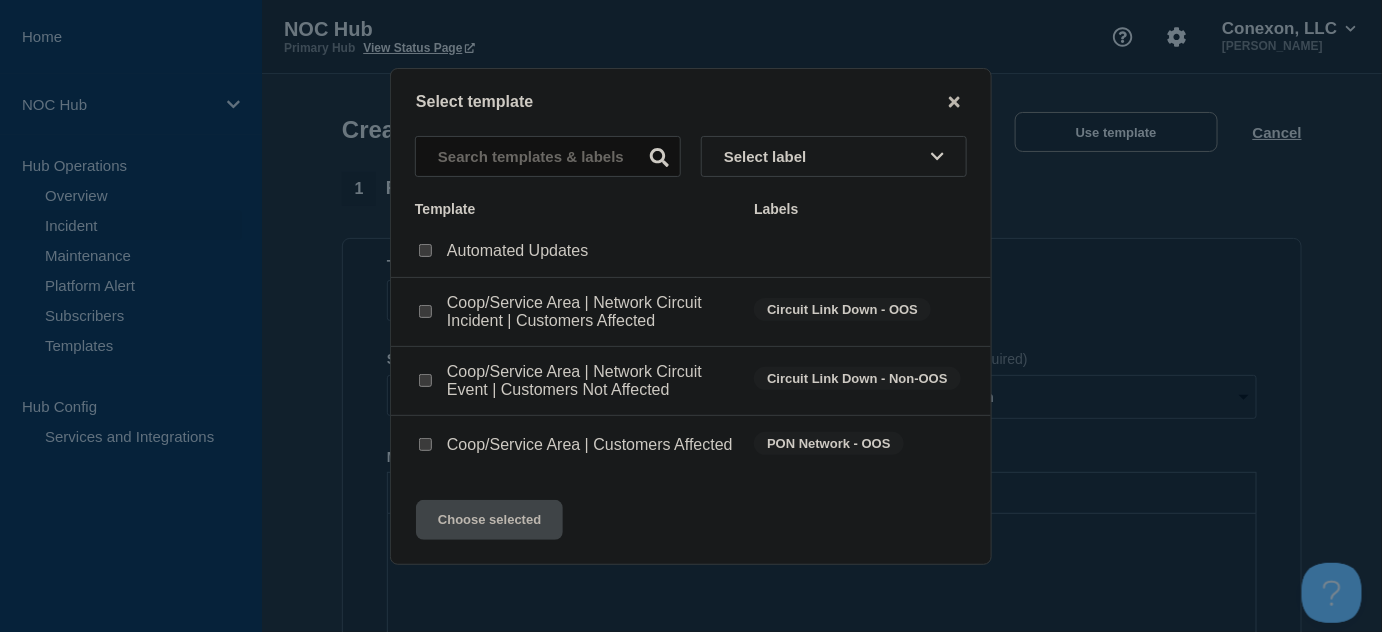 click at bounding box center [425, 380] 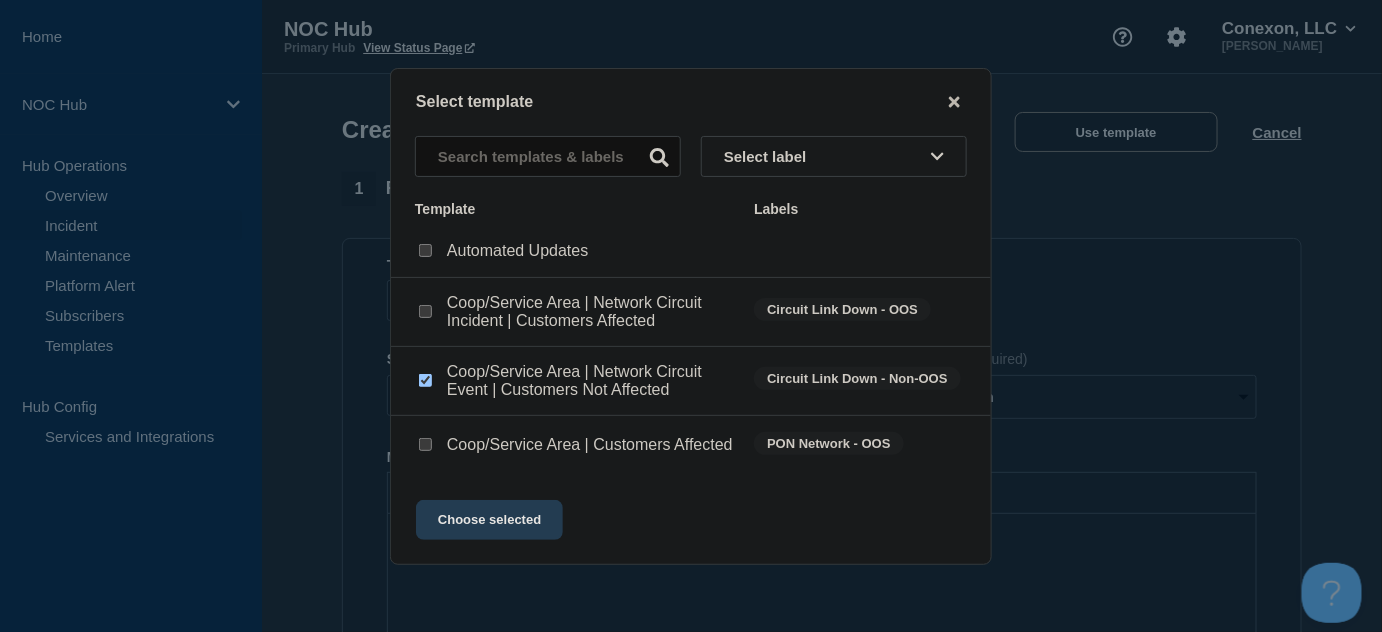 click on "Choose selected" 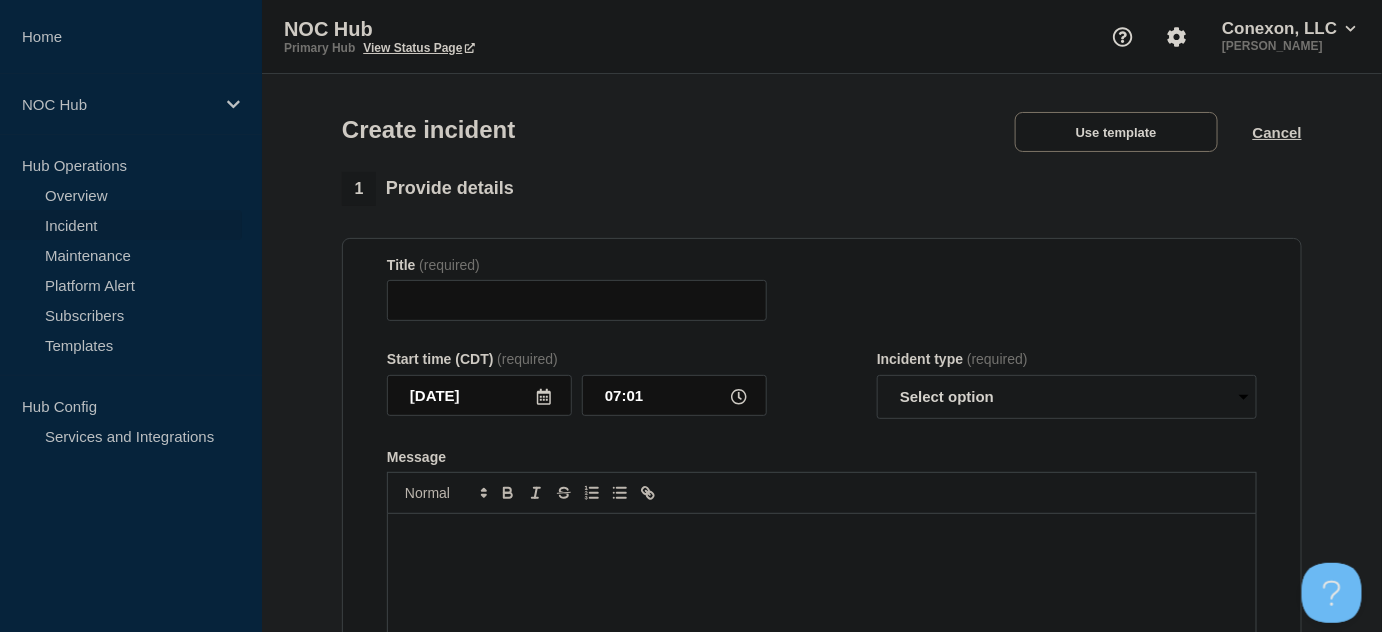 type on "Coop/Service Area | Network Circuit Event | Customers Not Affected" 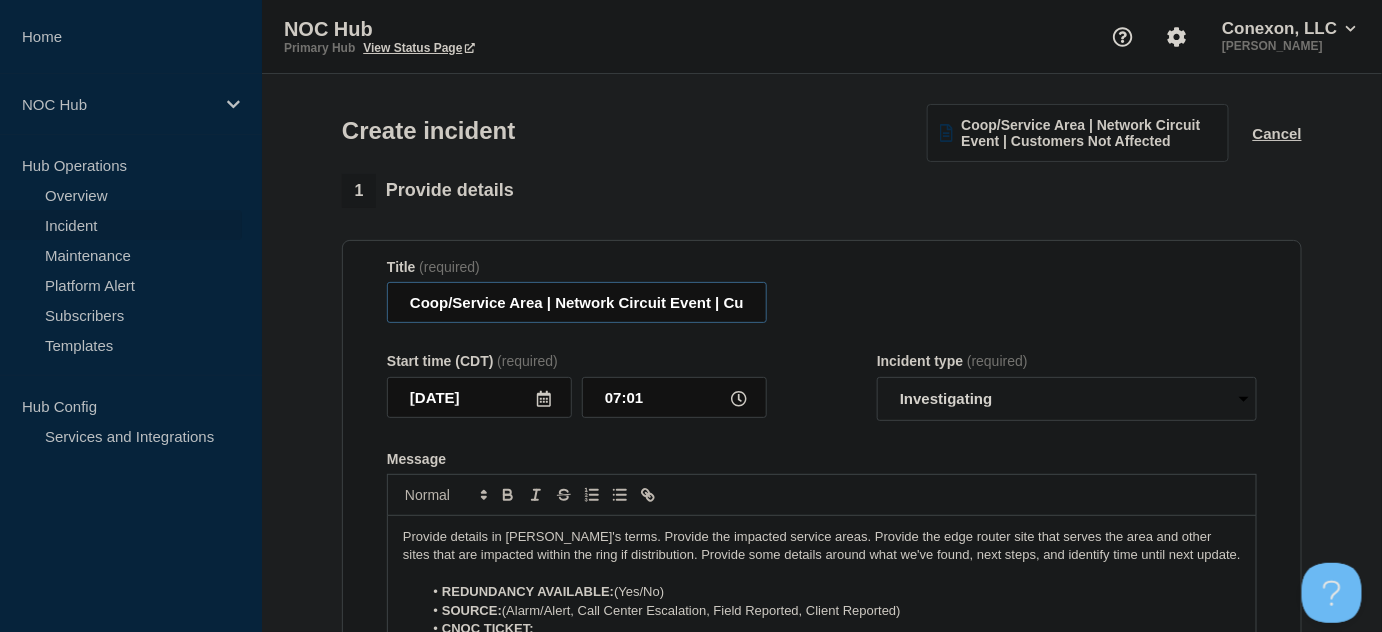 drag, startPoint x: 543, startPoint y: 303, endPoint x: 350, endPoint y: 303, distance: 193 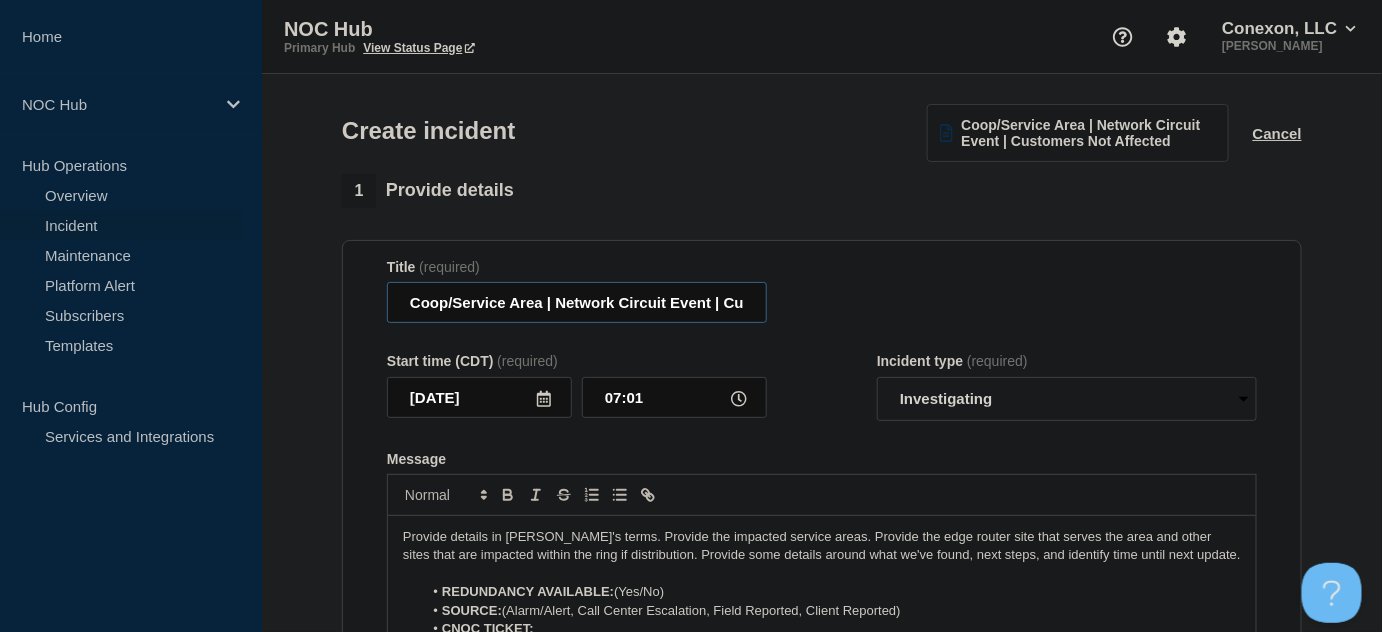 click on "Title  (required) Coop/Service Area | Network Circuit Event | Customers Not Affected Start time (CDT)  (required) [DATE] 07:01 Incident type  (required) Select option Investigating Identified Monitoring Message  Provide details in laymen's terms. Provide the impacted service areas. Provide the edge router site that serves the area and other sites that are impacted within the ring if distribution. Provide some details around what we've found, next steps, and identify time until next update. REDUNDANCY AVAILABLE:  (Yes/No) SOURCE:  (Alarm/Alert, Call Center Escalation, Field Reported, Client Reported) CNOC TICKET:  iGLASS RESOURCES:  (Paste URL for graphs, maps, etc) You received this email because you are subscribed to Conexon NOC service status notifications." at bounding box center (822, 508) 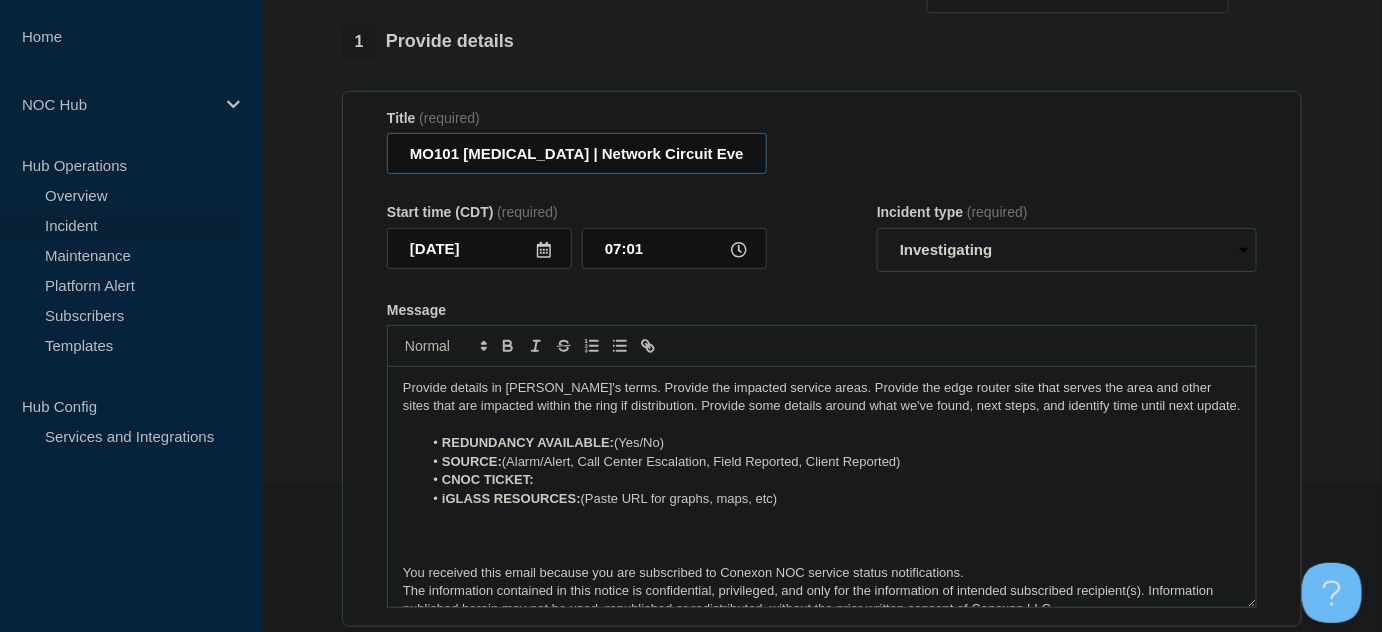 scroll, scrollTop: 181, scrollLeft: 0, axis: vertical 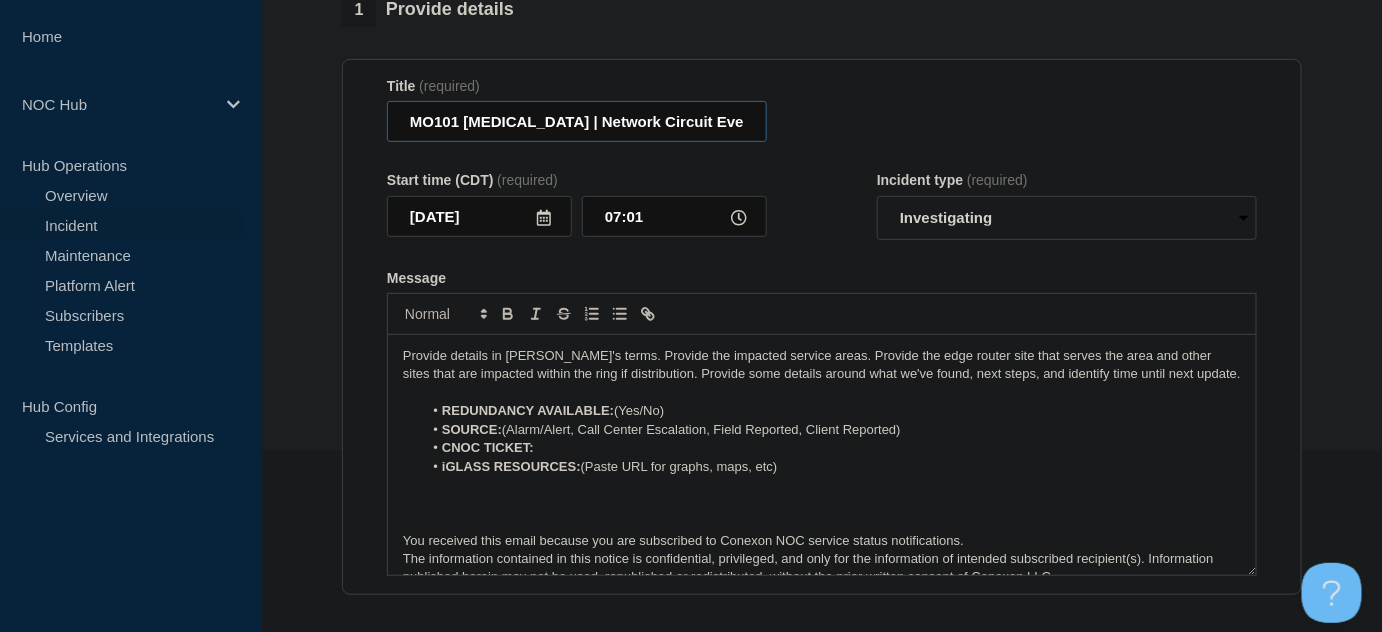 type on "MO101 [MEDICAL_DATA] | Network Circuit Event | Customers Not Affected" 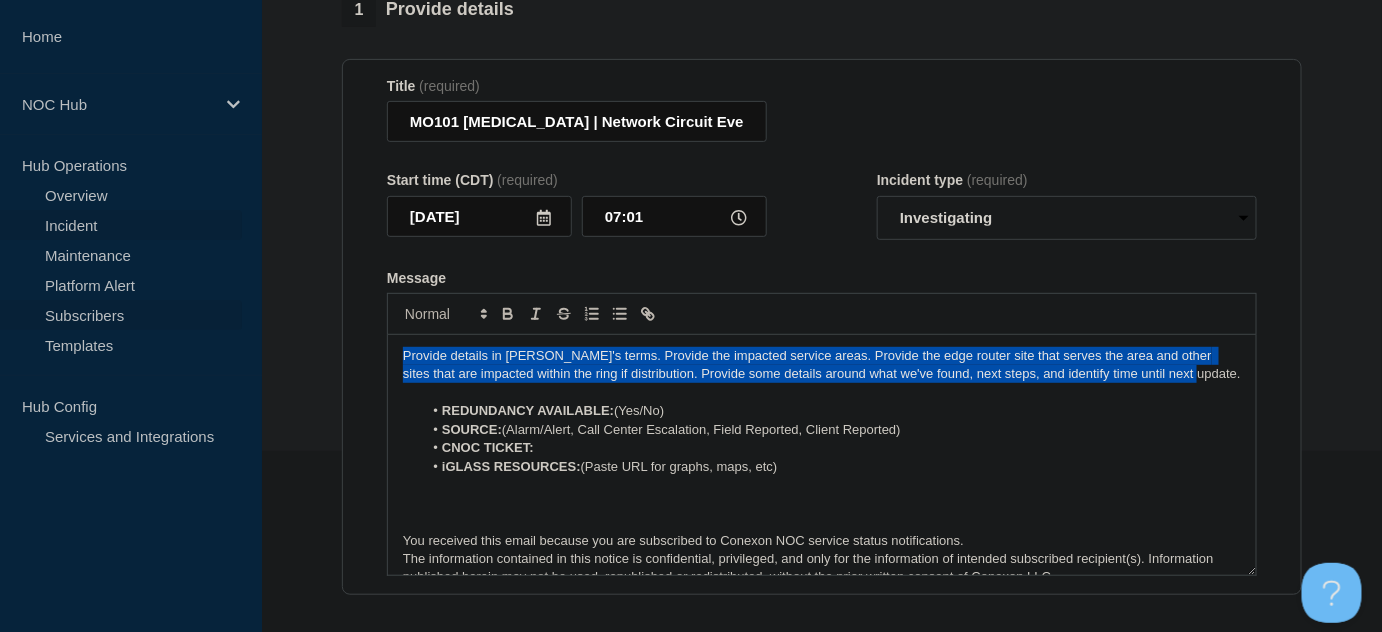 drag, startPoint x: 1165, startPoint y: 375, endPoint x: 114, endPoint y: 314, distance: 1052.7687 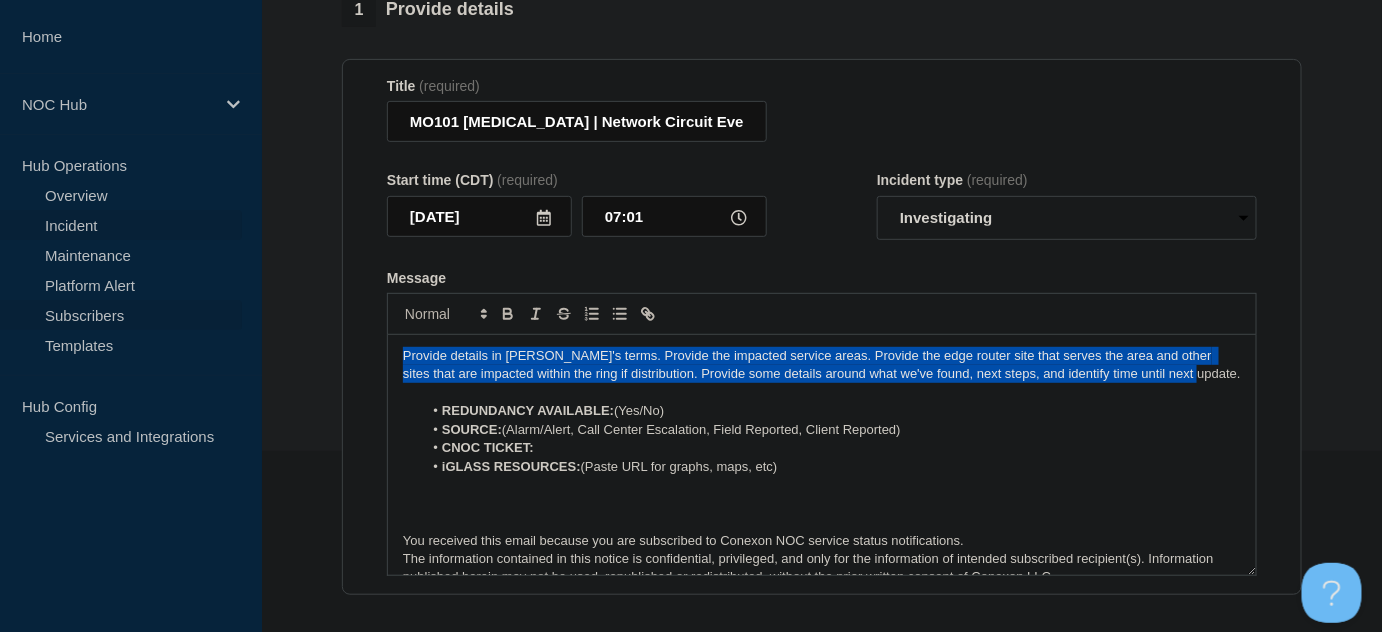 click on "Home NOC Hub Hub Operations Overview  Incident  Maintenance  Platform Alert  Subscribers  Templates  Hub Config Services and Integrations  NOC Hub Primary Hub View Status Page  Conexon, LLC  [PERSON_NAME] Create incident Coop/Service Area | Network Circuit Event | Customers Not Affected Cancel 1  Provide details  Title  (required) MO101 [MEDICAL_DATA] | Network Circuit Event | Customers Not Affected Start time (CDT)  (required) [DATE] 07:01 Incident type  (required) Select option Investigating Identified Monitoring Message  Provide details in laymen's terms. Provide the impacted service areas. Provide the edge router site that serves the area and other sites that are impacted within the ring if distribution. Provide some details around what we've found, next steps, and identify time until next update. REDUNDANCY AVAILABLE:  (Yes/No) SOURCE:  (Alarm/Alert, Call Center Escalation, Field Reported, Client Reported) CNOC TICKET:  iGLASS RESOURCES:  (Paste URL for graphs, maps, etc) 2  Set affected Services  3  Yes  No" 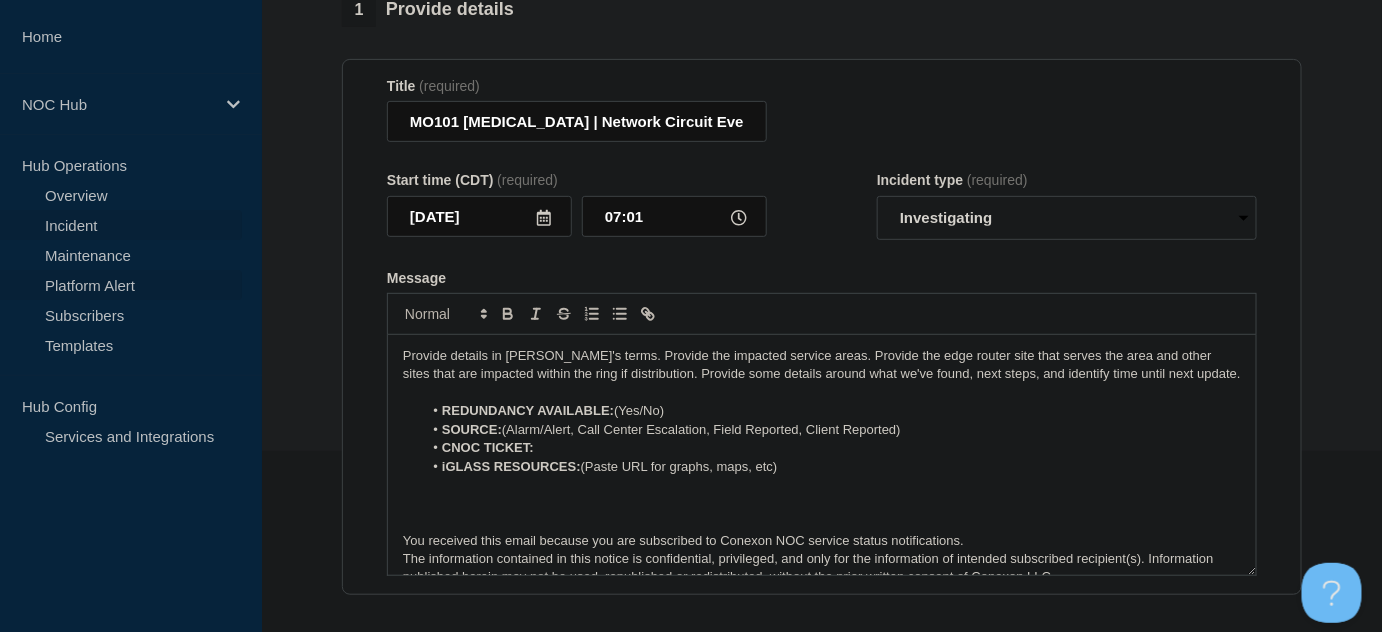 type 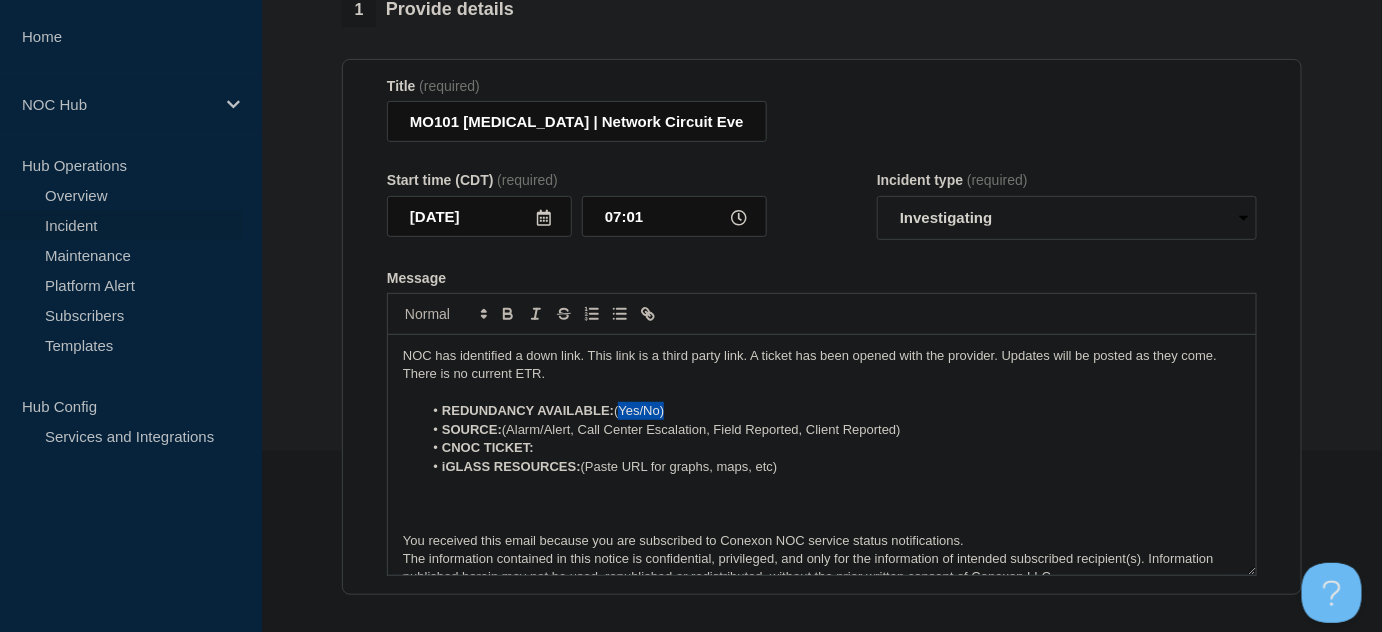 drag, startPoint x: 619, startPoint y: 409, endPoint x: 689, endPoint y: 414, distance: 70.178345 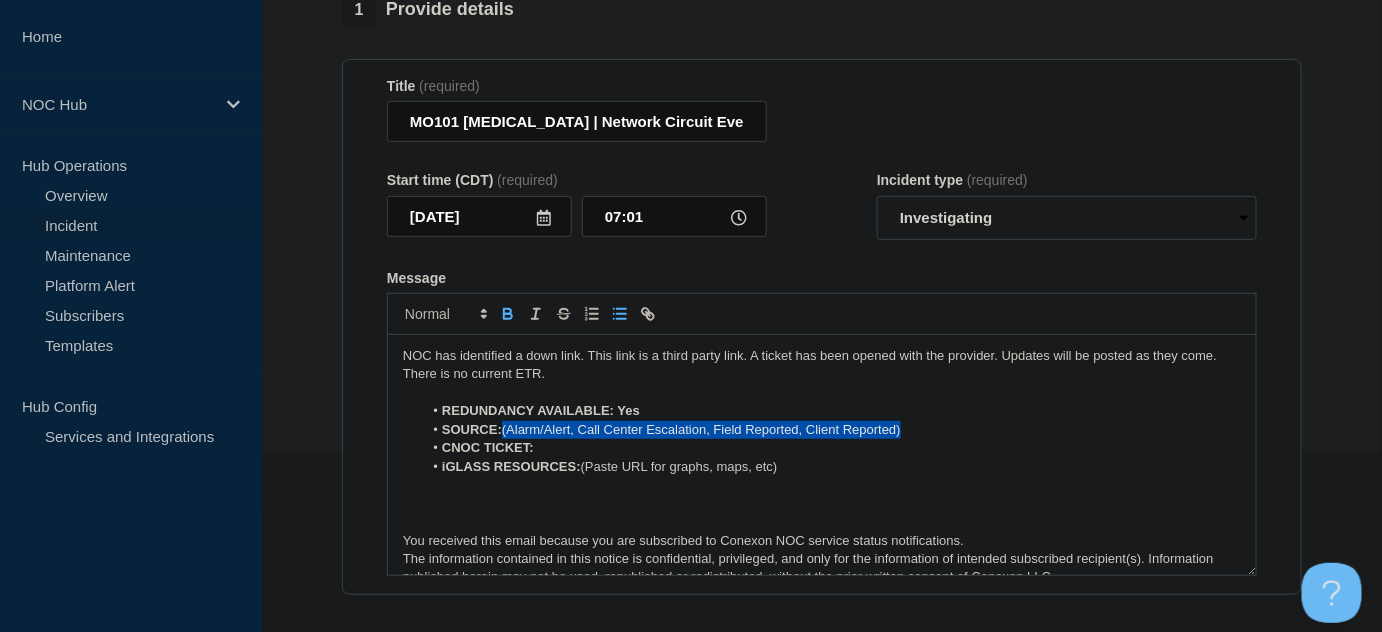 drag, startPoint x: 906, startPoint y: 432, endPoint x: 504, endPoint y: 427, distance: 402.0311 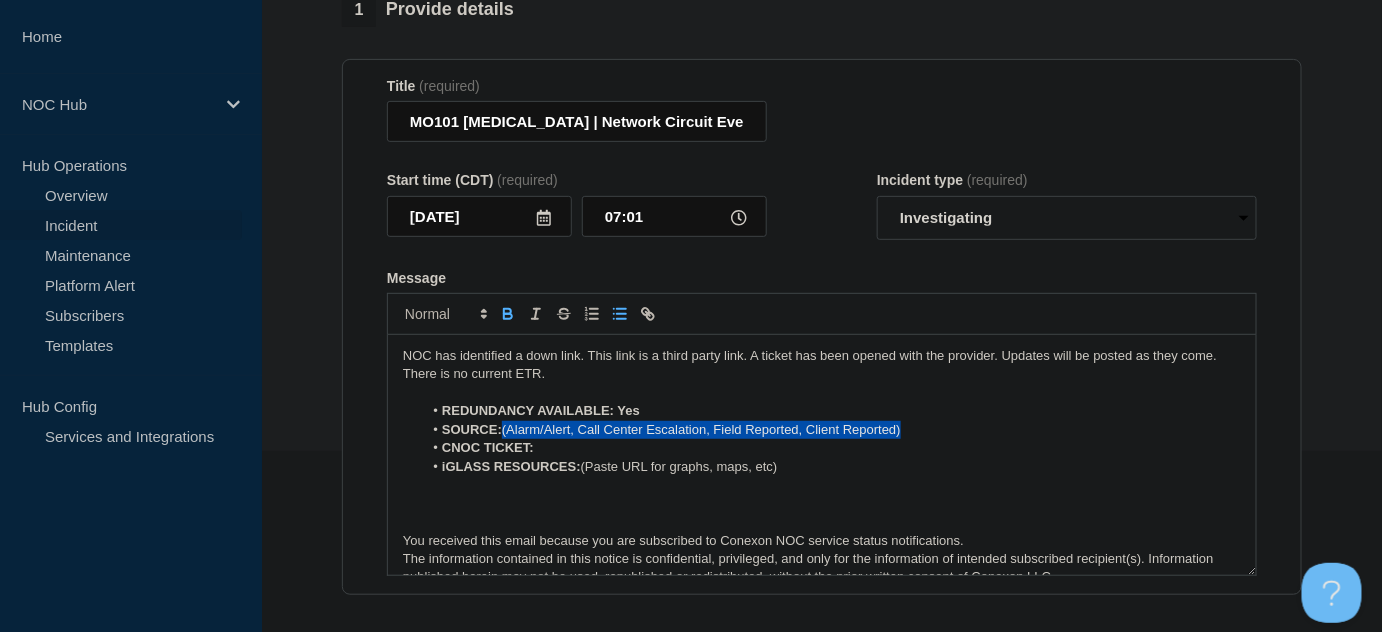 click on "SOURCE:  (Alarm/Alert, Call Center Escalation, Field Reported, Client Reported)" at bounding box center (832, 430) 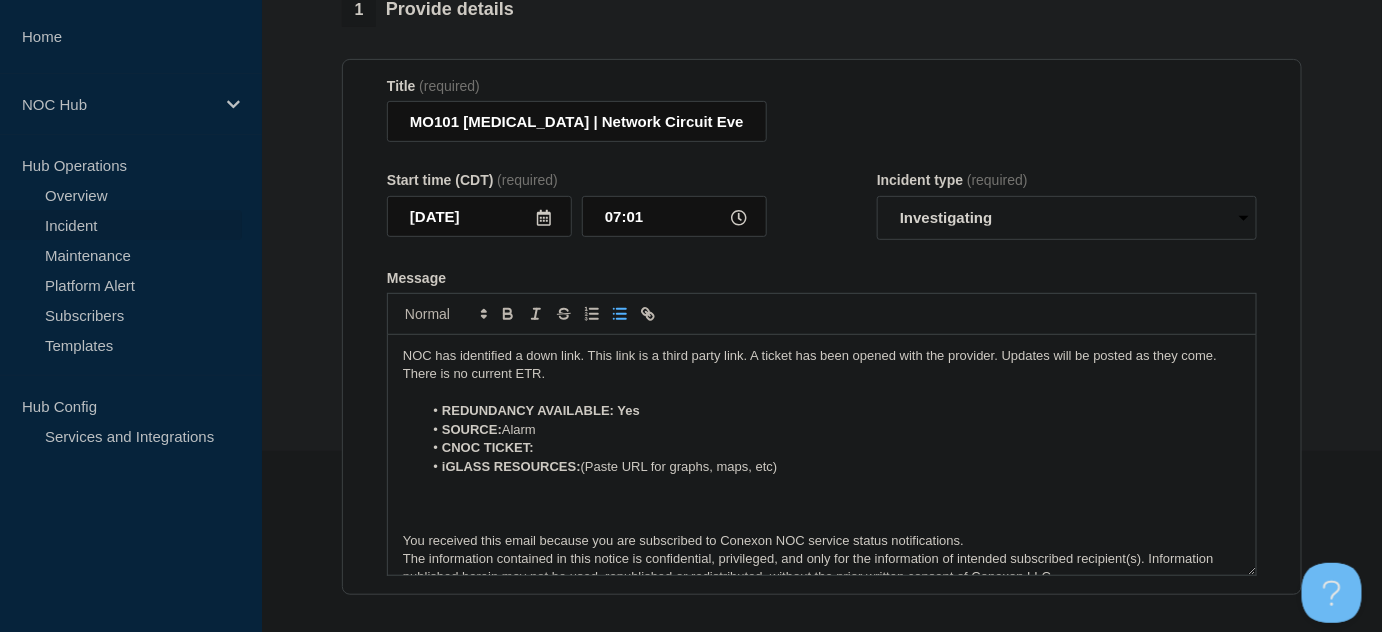 click on "CNOC TICKET:" at bounding box center [832, 448] 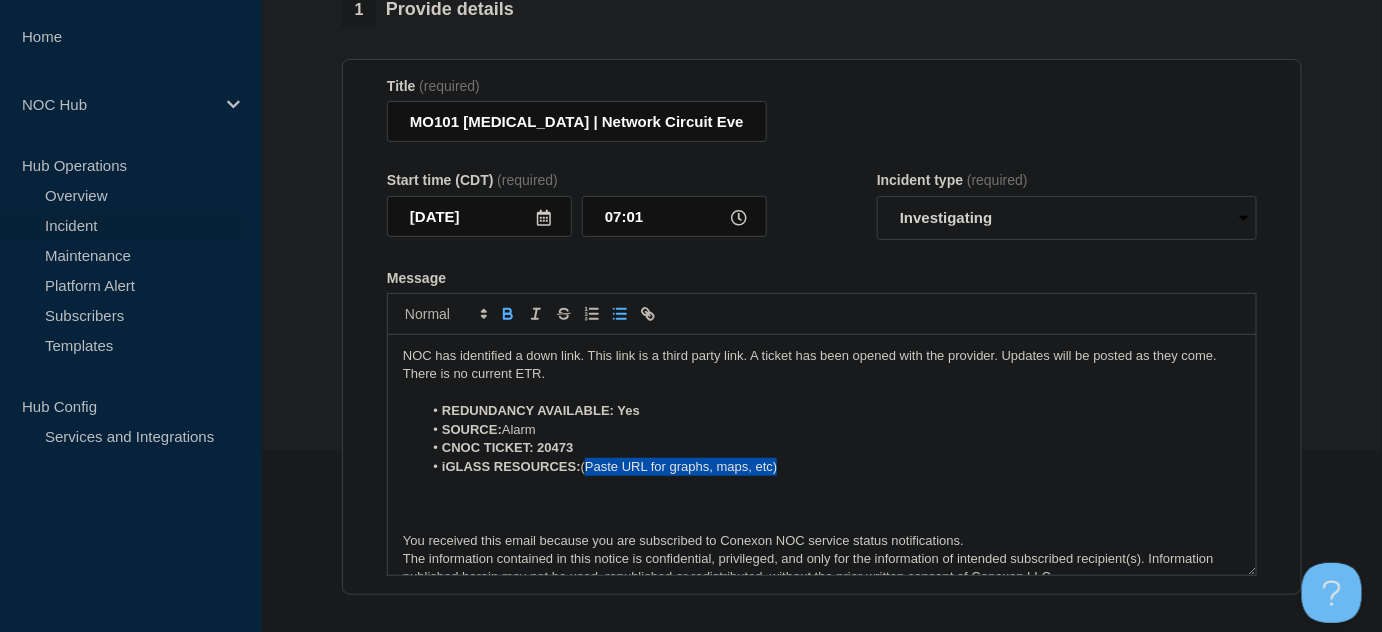 drag, startPoint x: 800, startPoint y: 460, endPoint x: 586, endPoint y: 463, distance: 214.02103 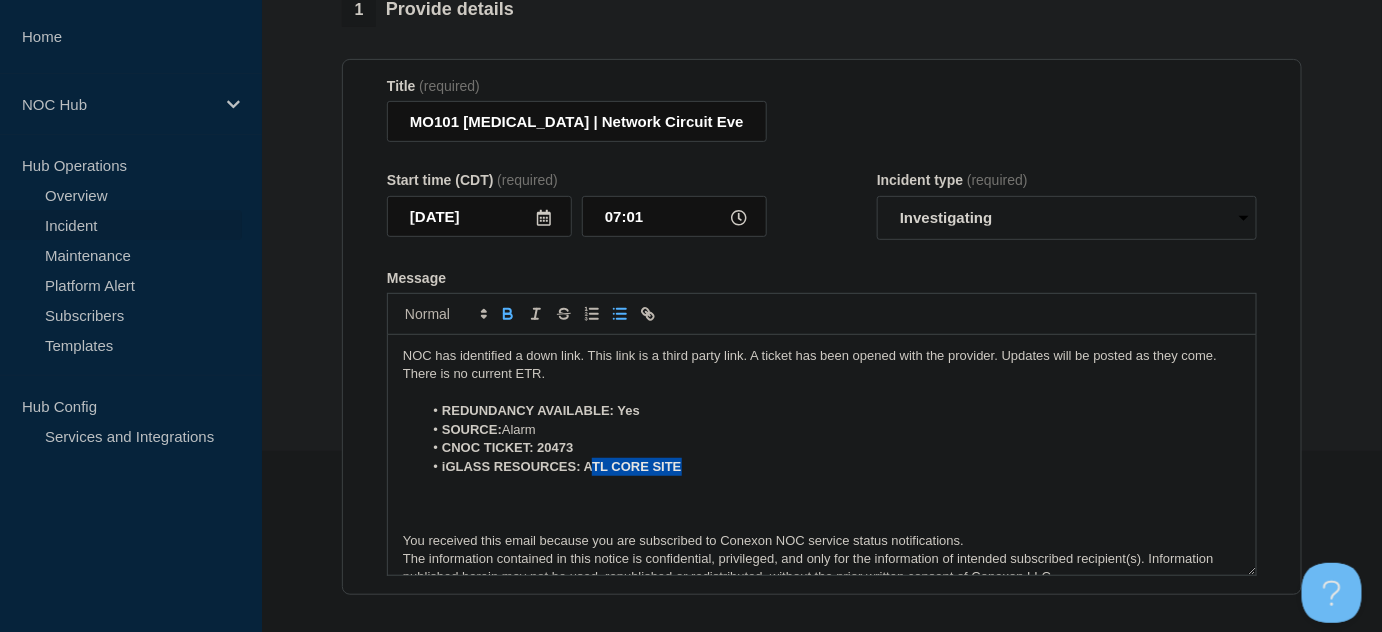 drag, startPoint x: 588, startPoint y: 466, endPoint x: 648, endPoint y: 471, distance: 60.207973 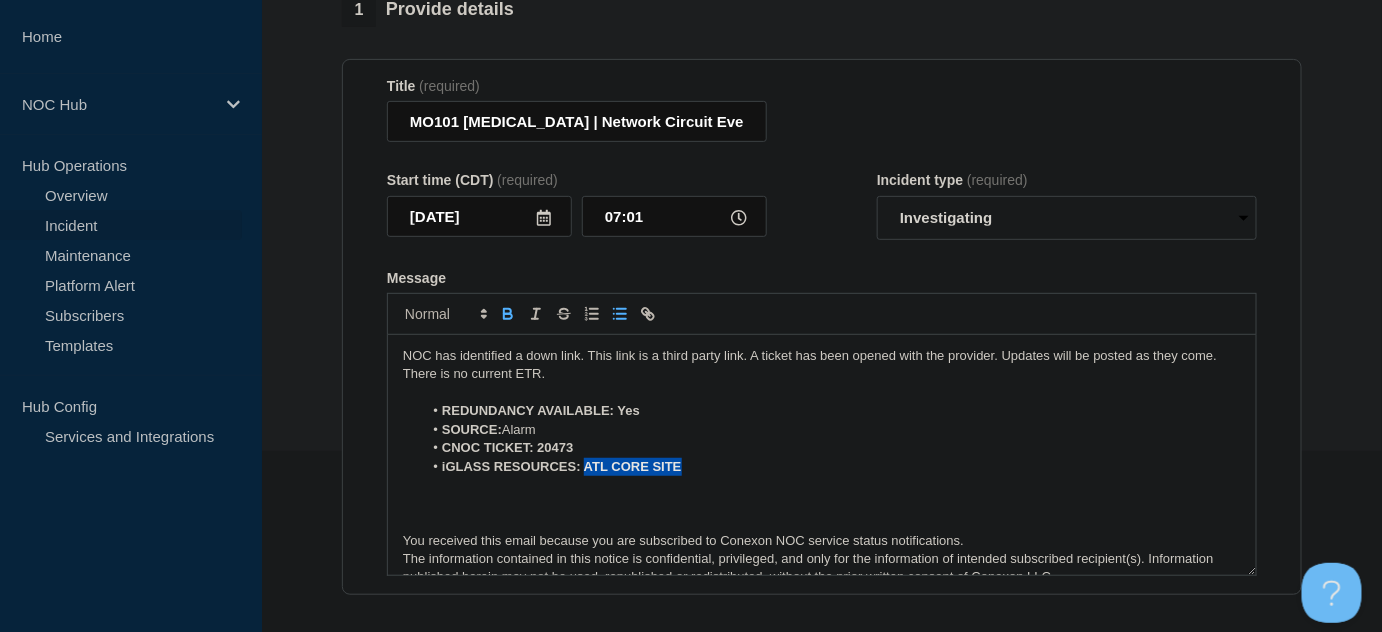 drag, startPoint x: 584, startPoint y: 469, endPoint x: 674, endPoint y: 418, distance: 103.44564 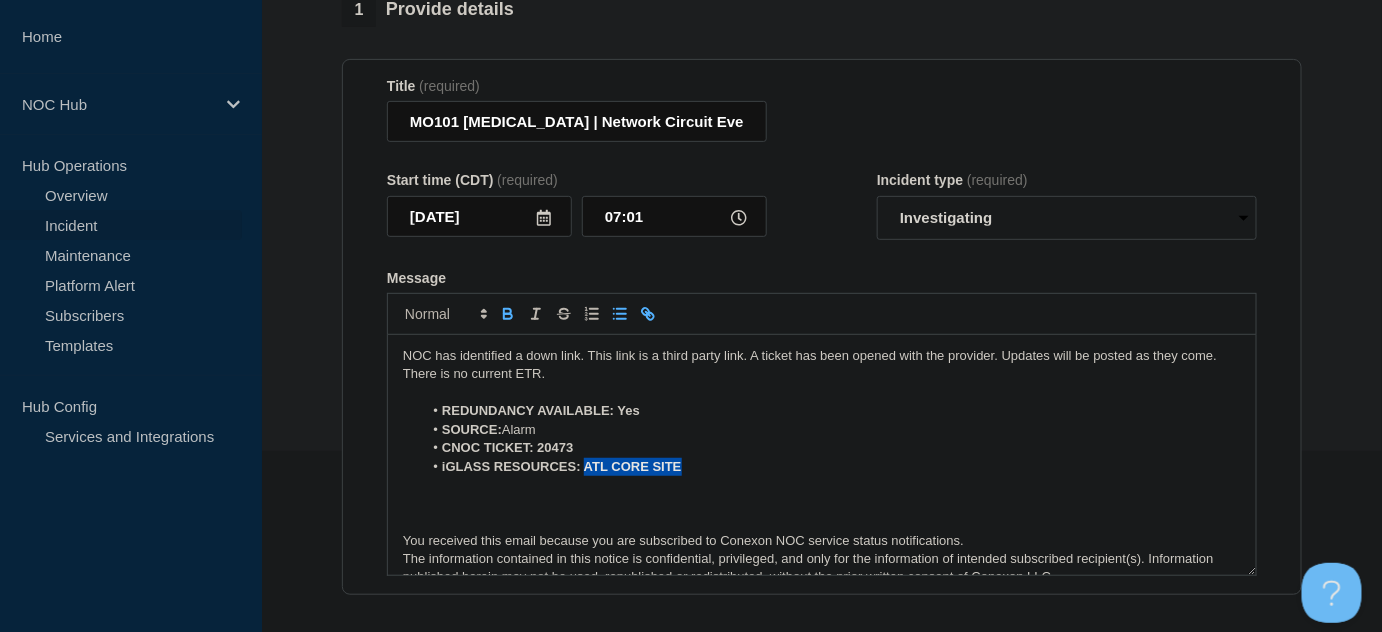 click 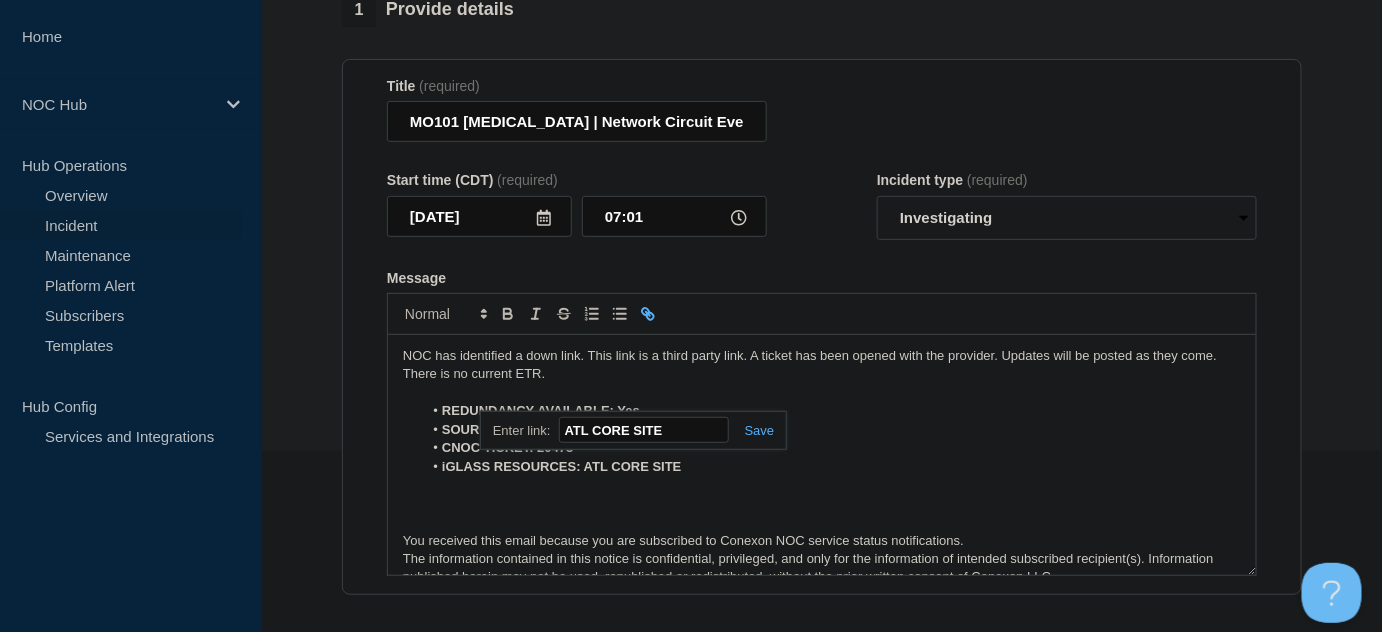 paste on "[URL][DOMAIN_NAME]" 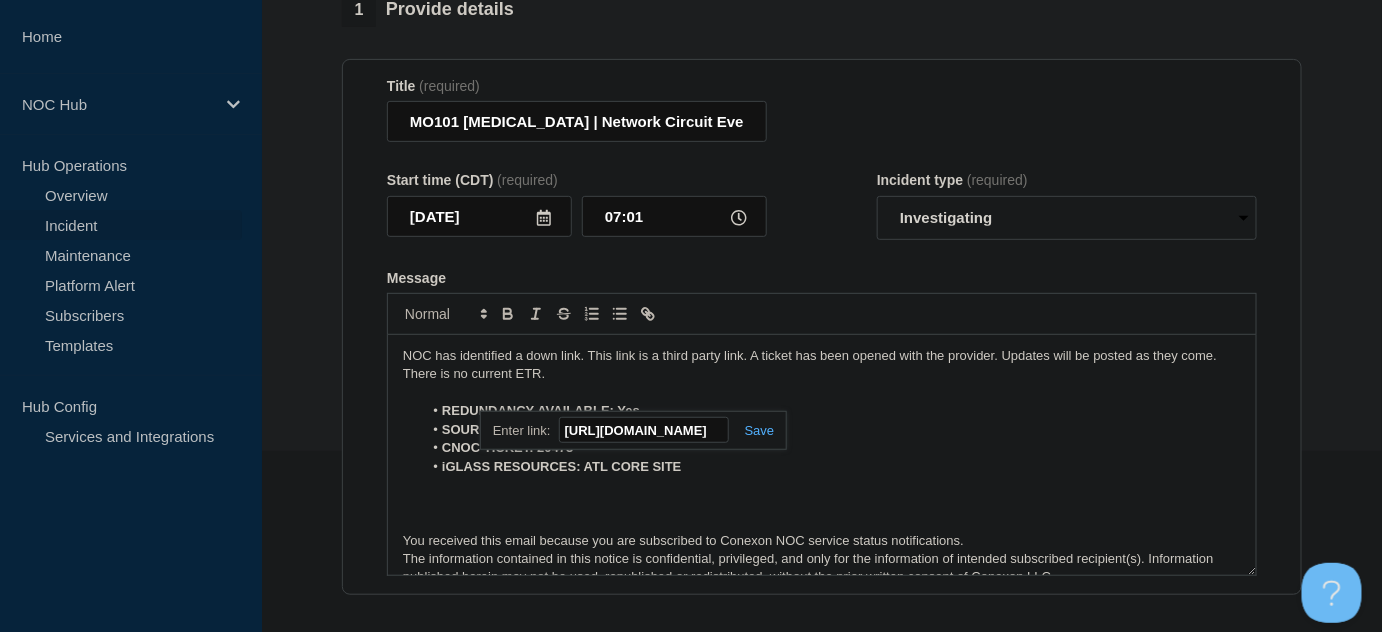 scroll, scrollTop: 0, scrollLeft: 253, axis: horizontal 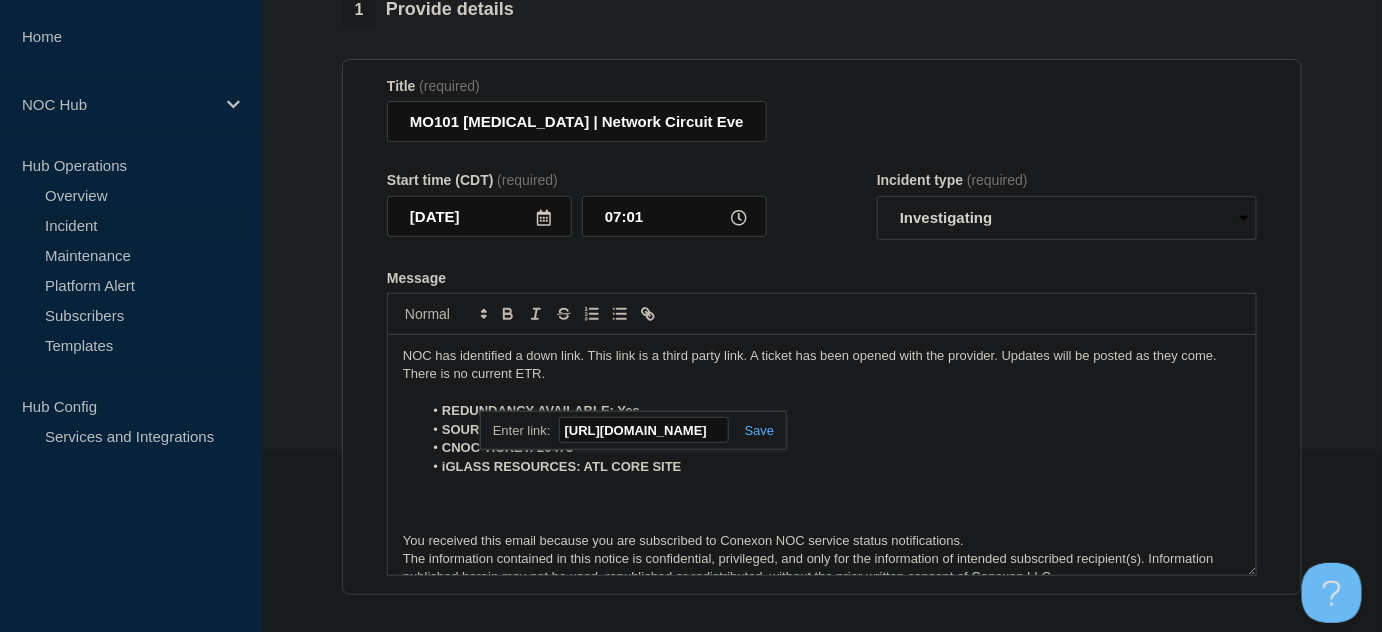 type on "[URL][DOMAIN_NAME]" 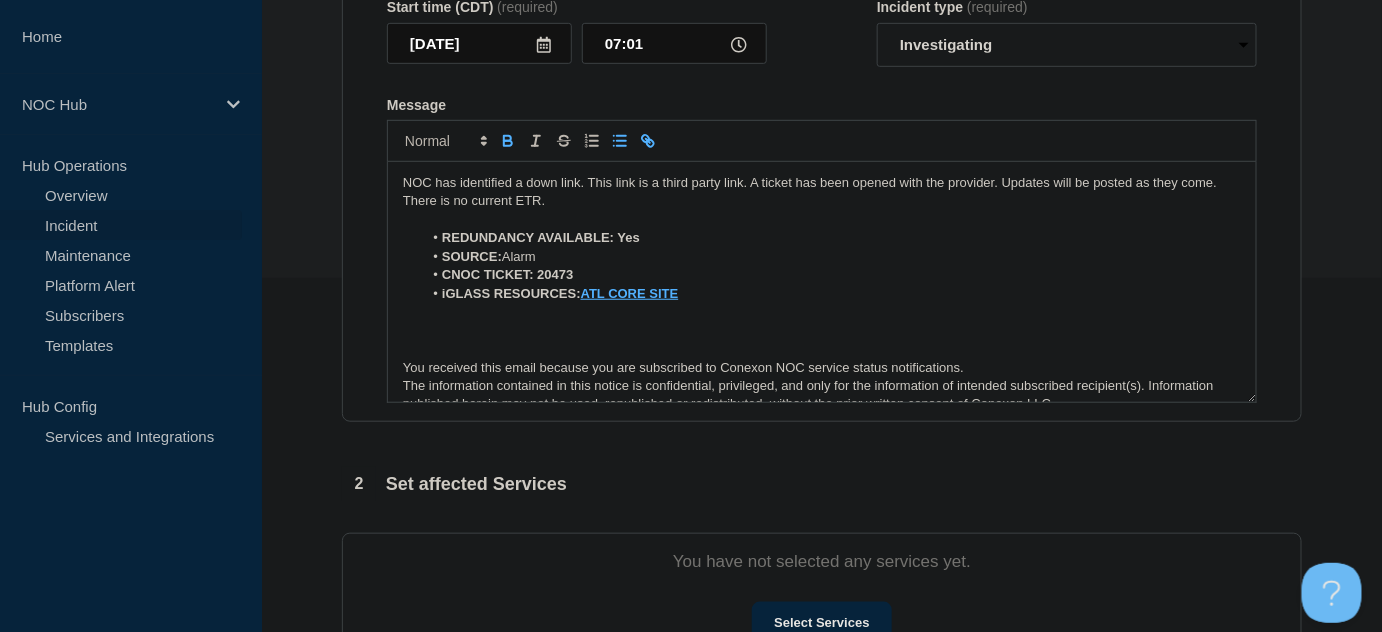 scroll, scrollTop: 363, scrollLeft: 0, axis: vertical 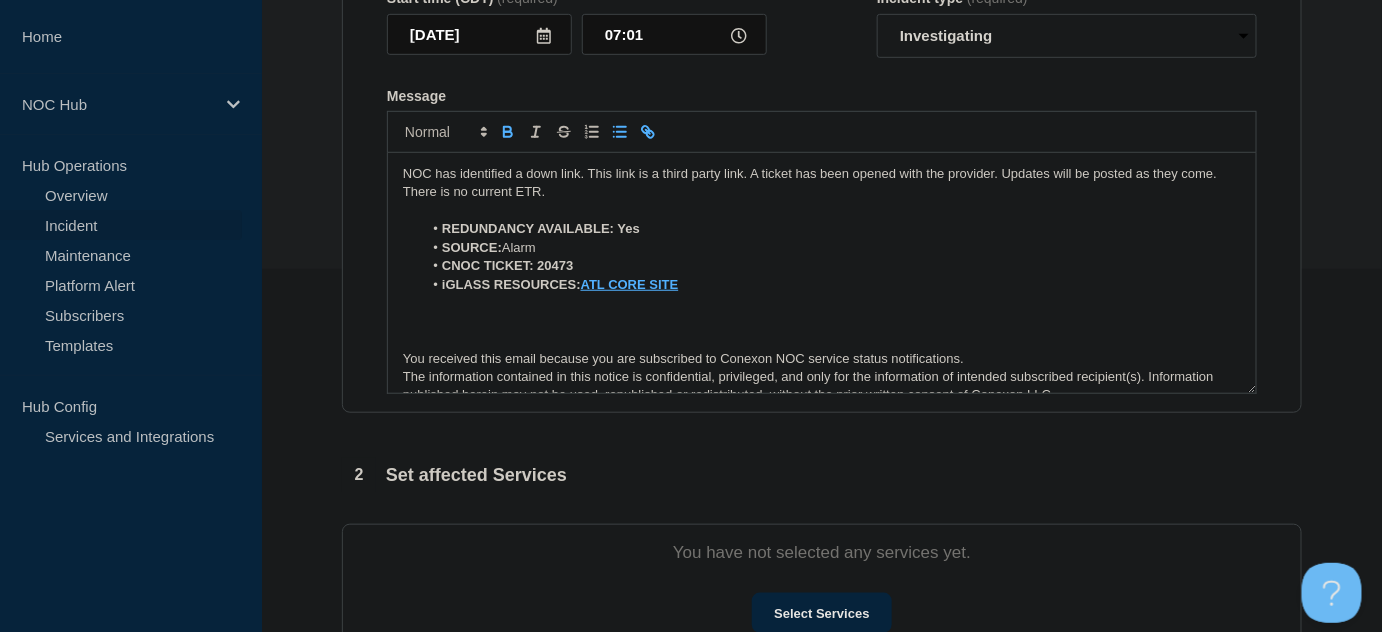 click at bounding box center [822, 322] 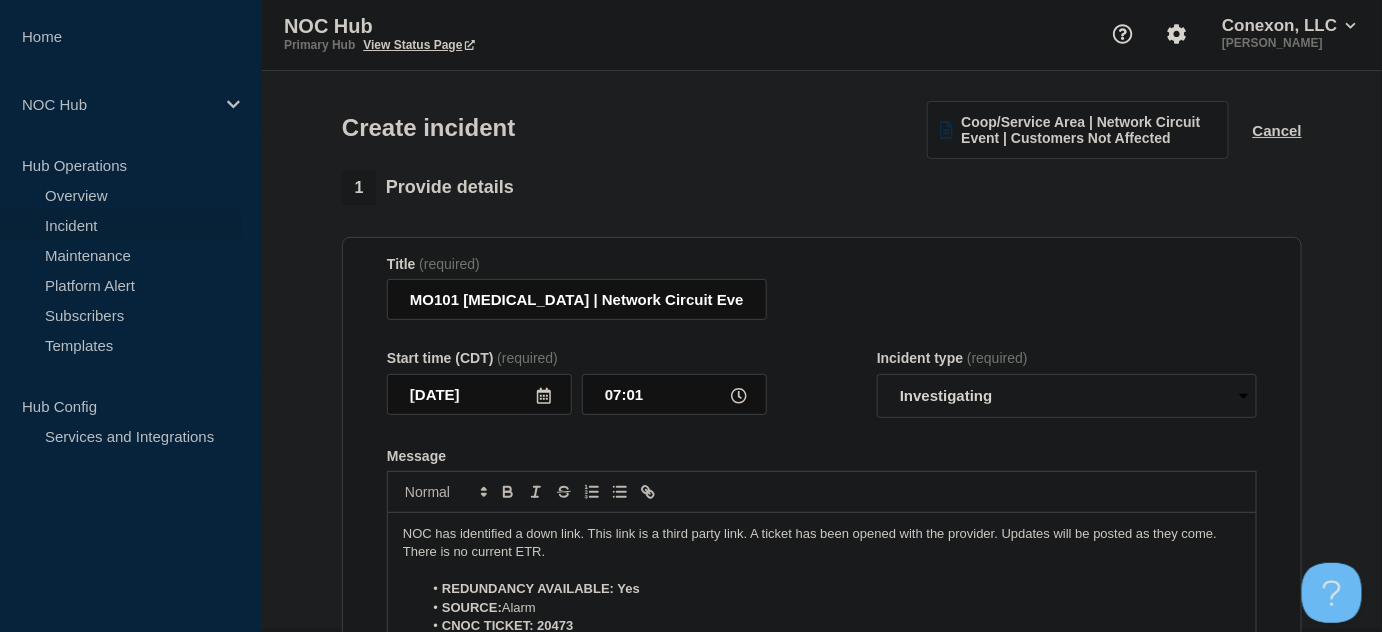 scroll, scrollTop: 0, scrollLeft: 0, axis: both 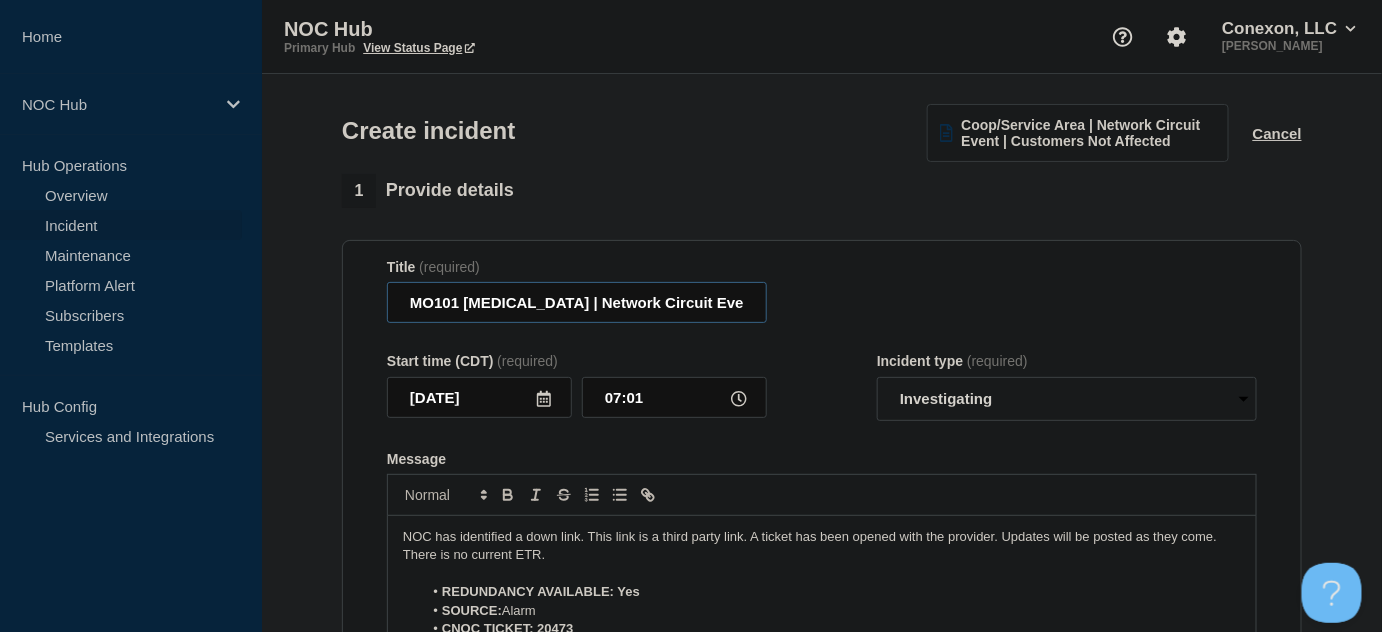 click on "MO101 [MEDICAL_DATA] | Network Circuit Event | Customers Not Affected" at bounding box center [577, 302] 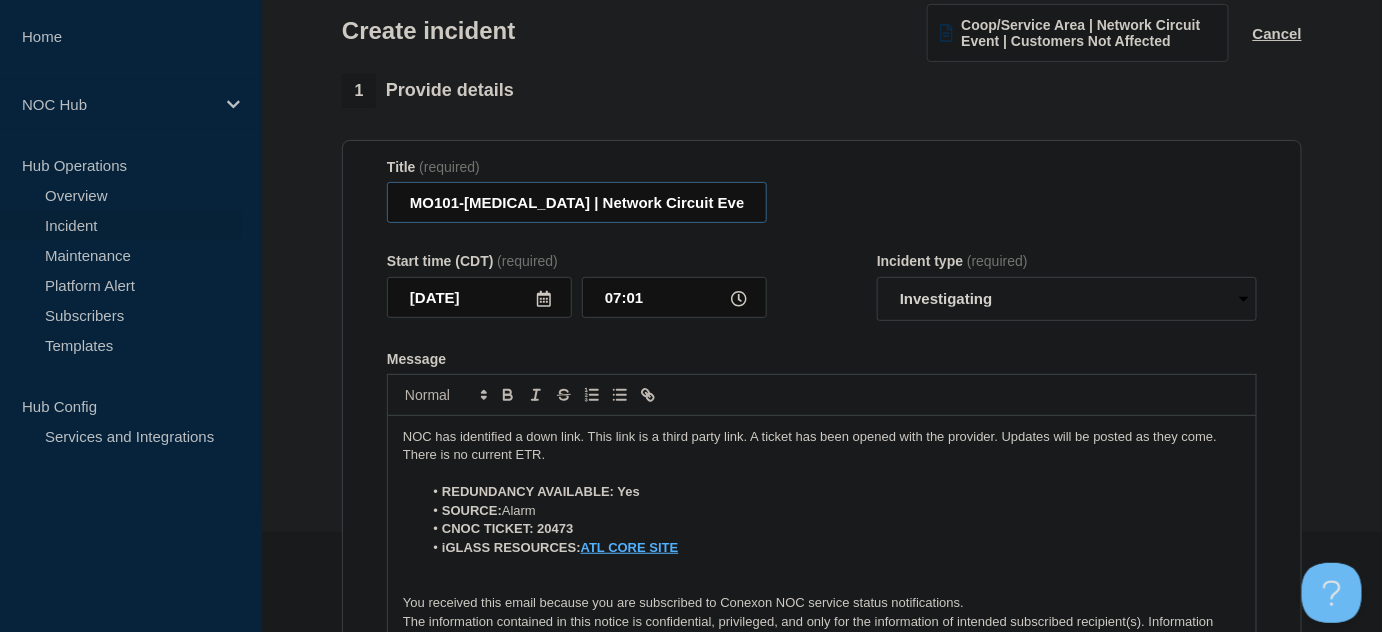 scroll, scrollTop: 454, scrollLeft: 0, axis: vertical 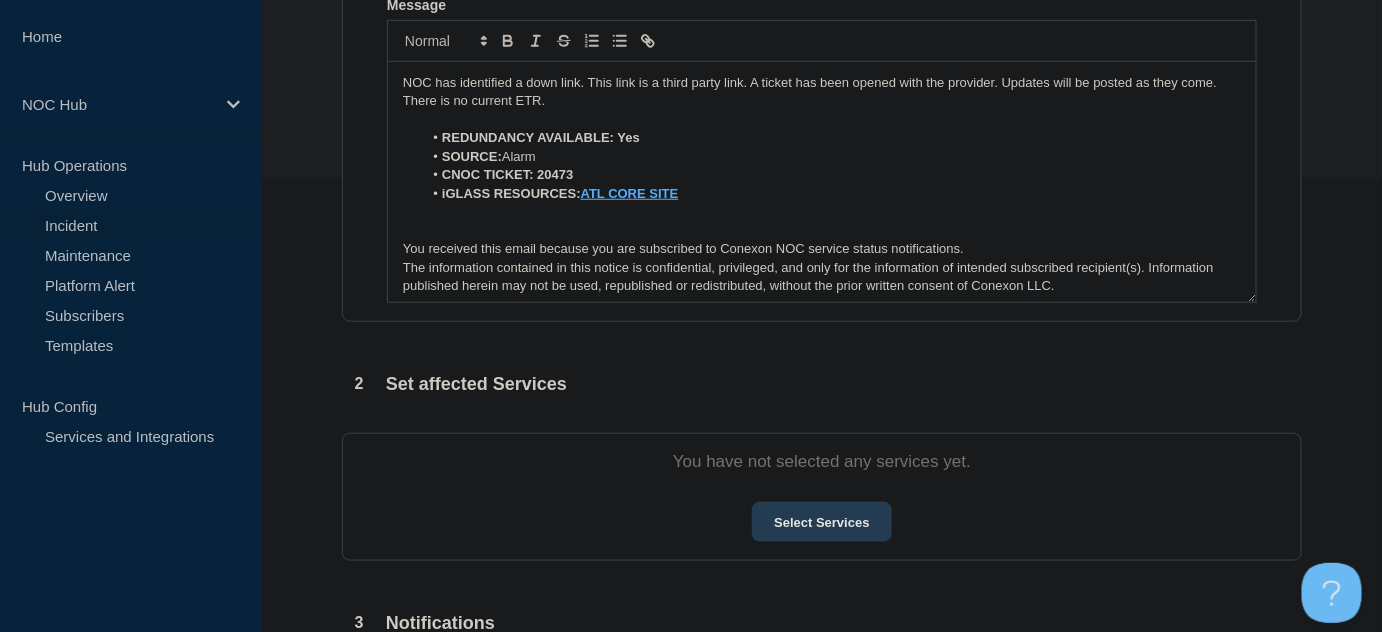 type on "MO101-[MEDICAL_DATA] | Network Circuit Event | Customers Not Affected" 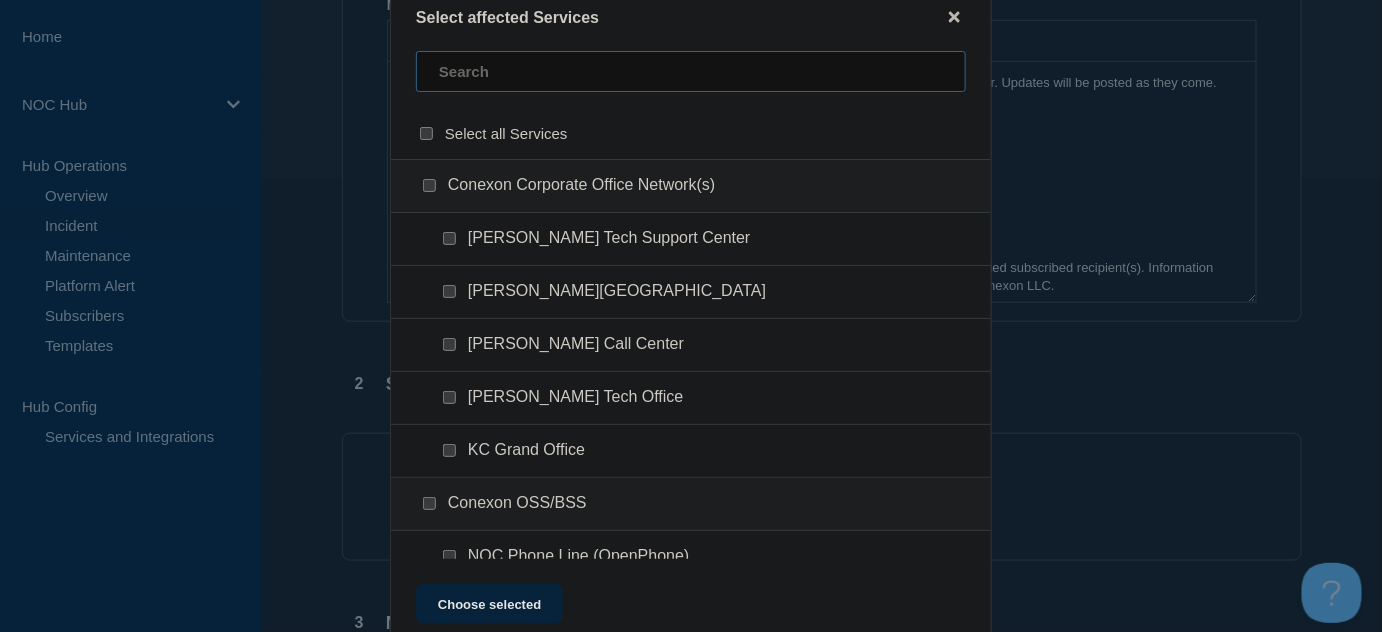 click at bounding box center [691, 71] 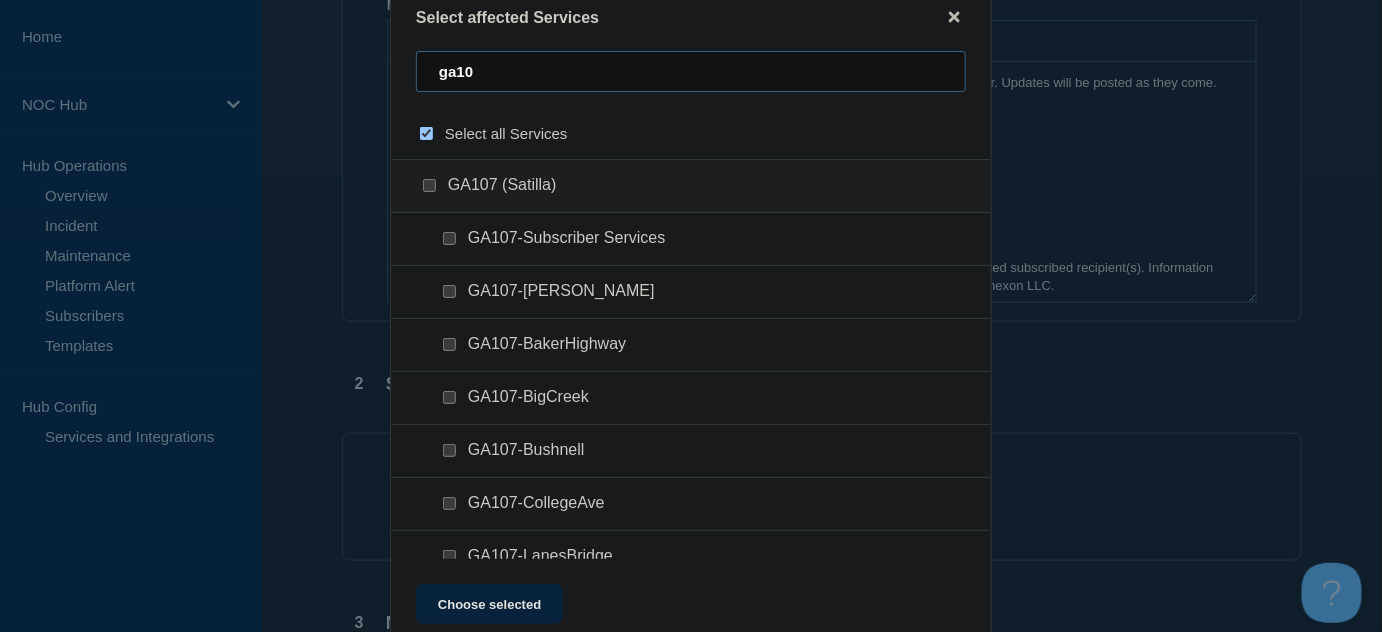 type on "[MEDICAL_DATA]" 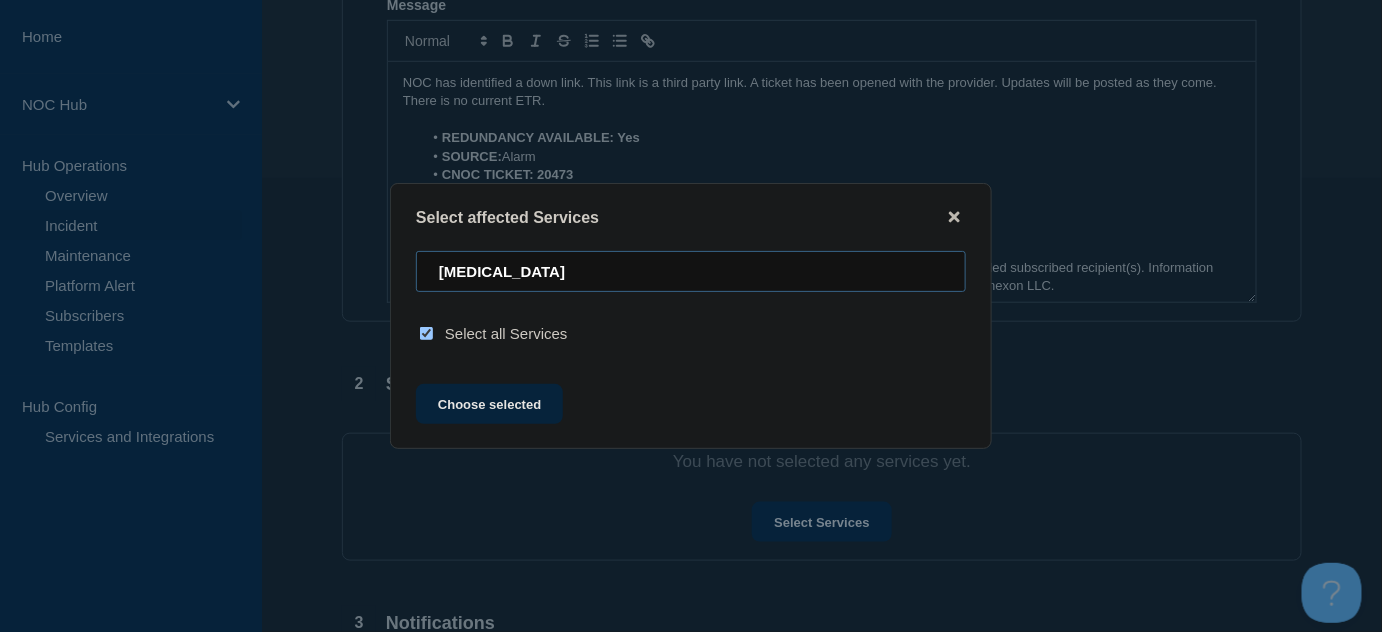 type on "ga10" 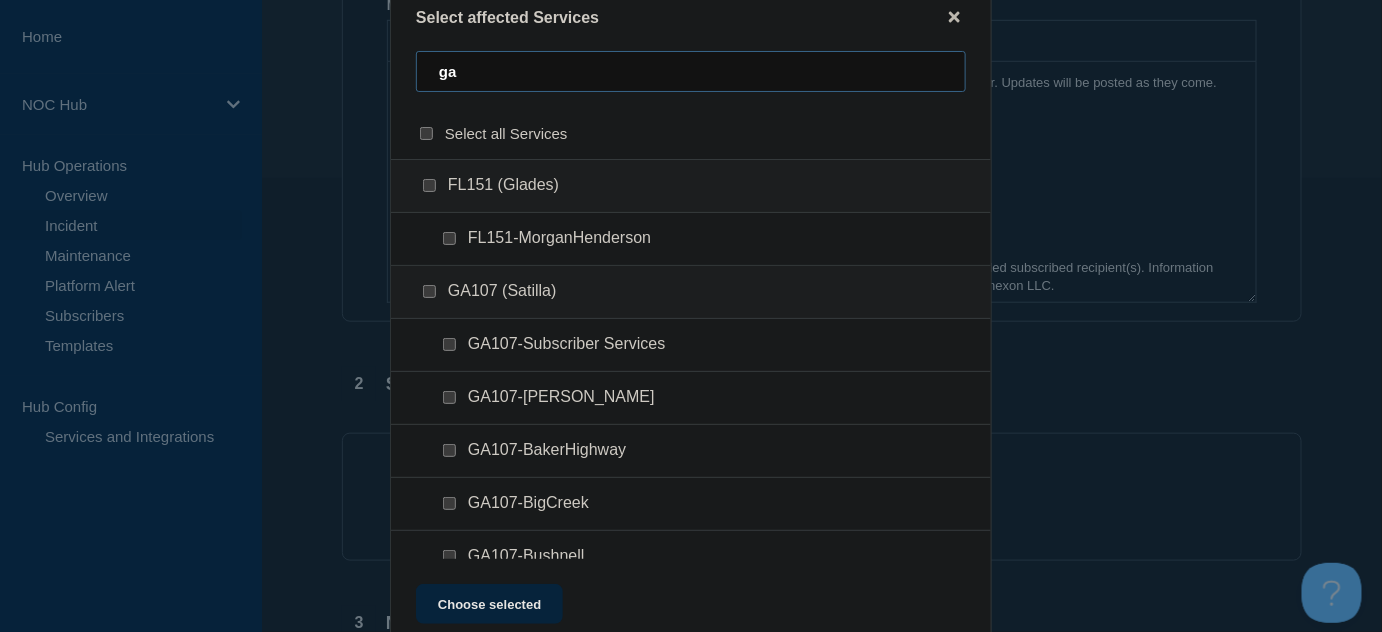 type on "g" 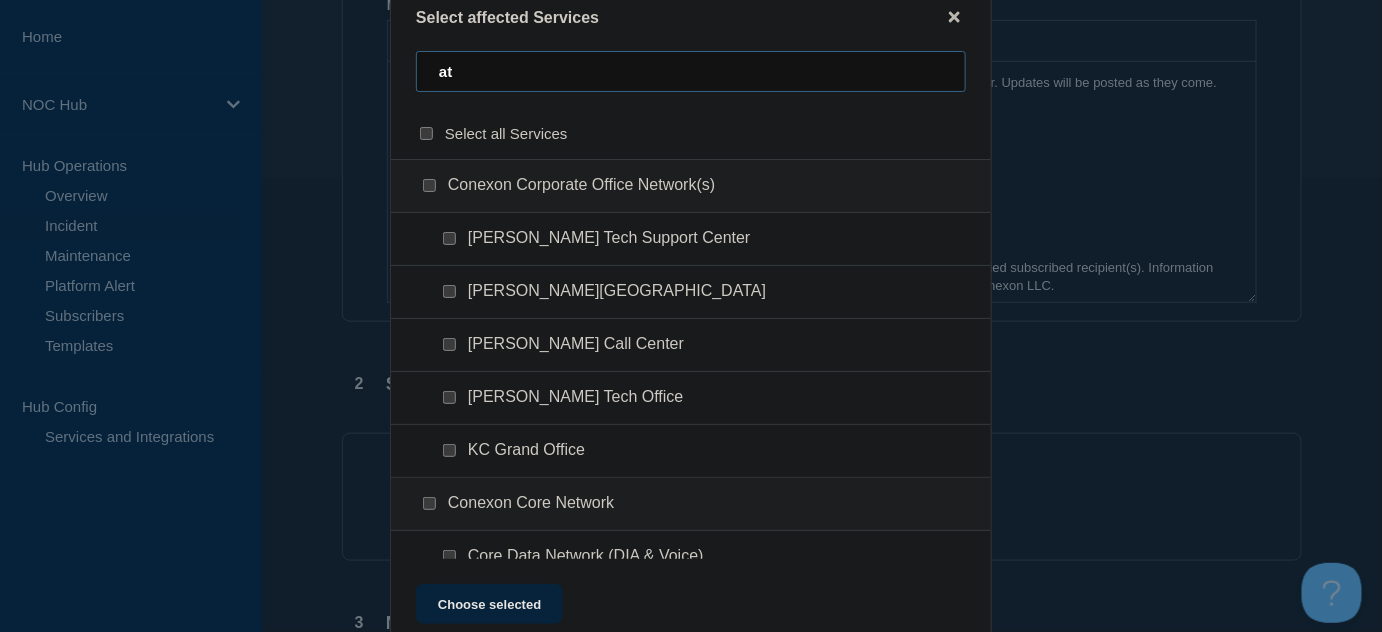 type on "a" 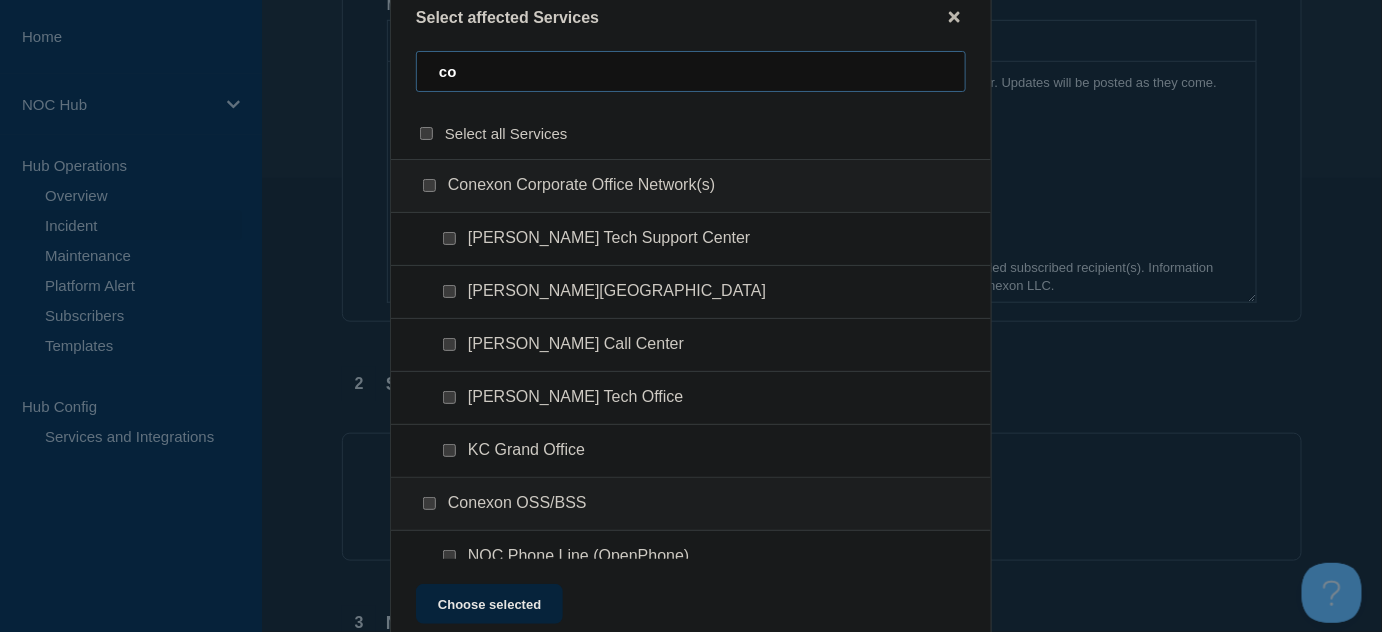 type on "c" 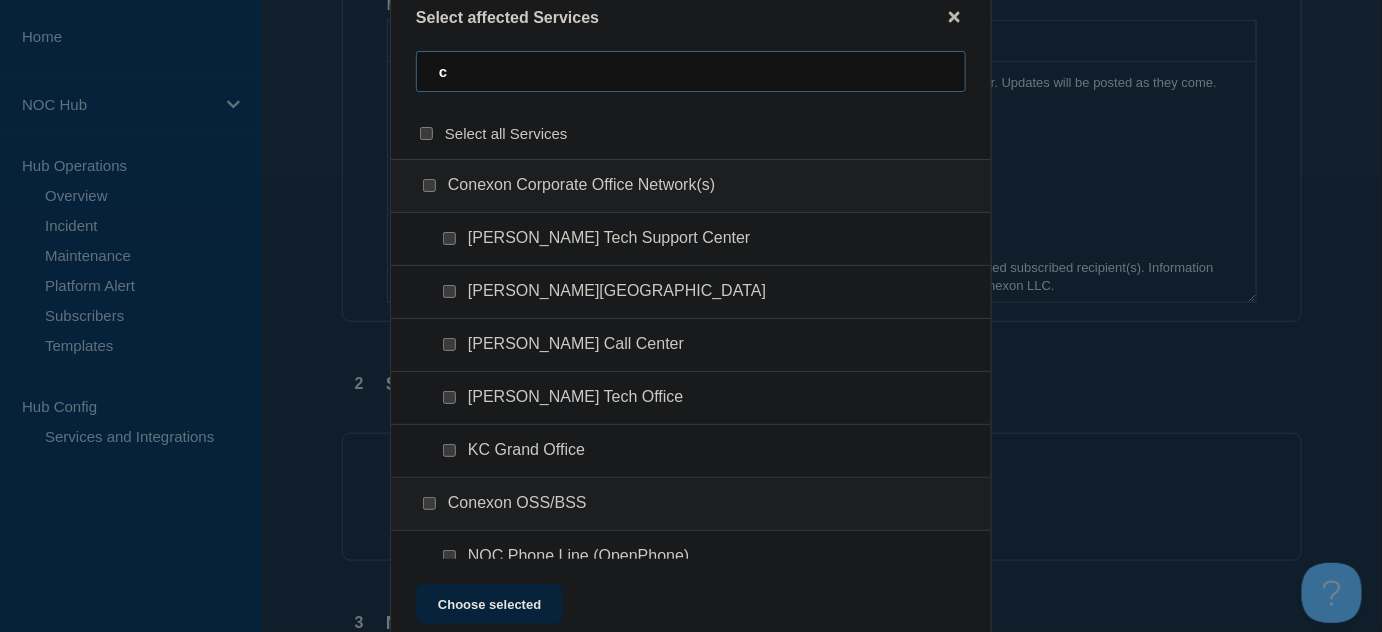 type 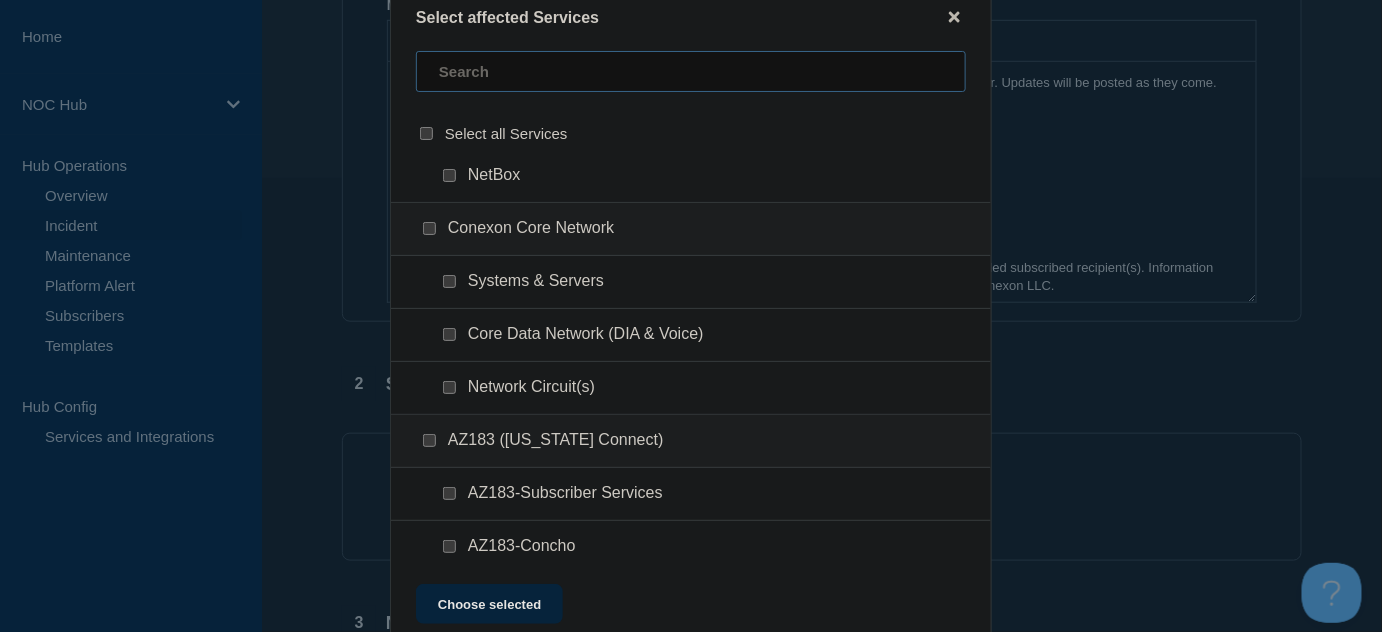 scroll, scrollTop: 818, scrollLeft: 0, axis: vertical 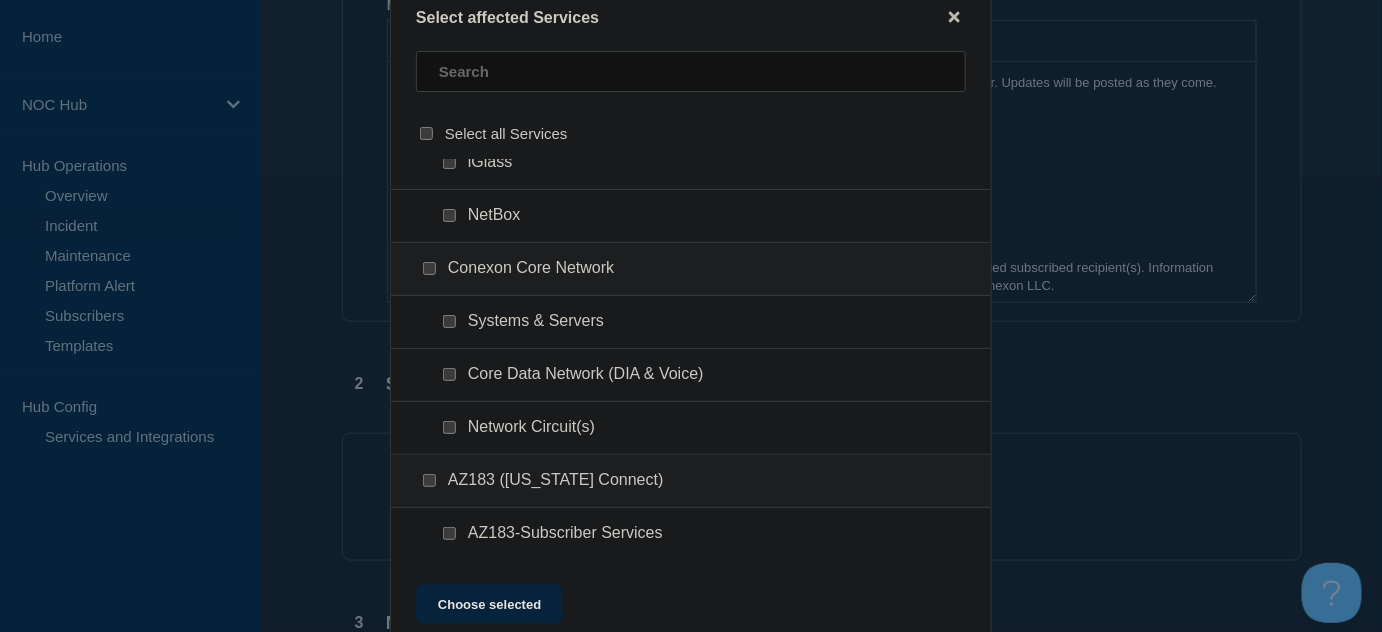 click at bounding box center (449, 374) 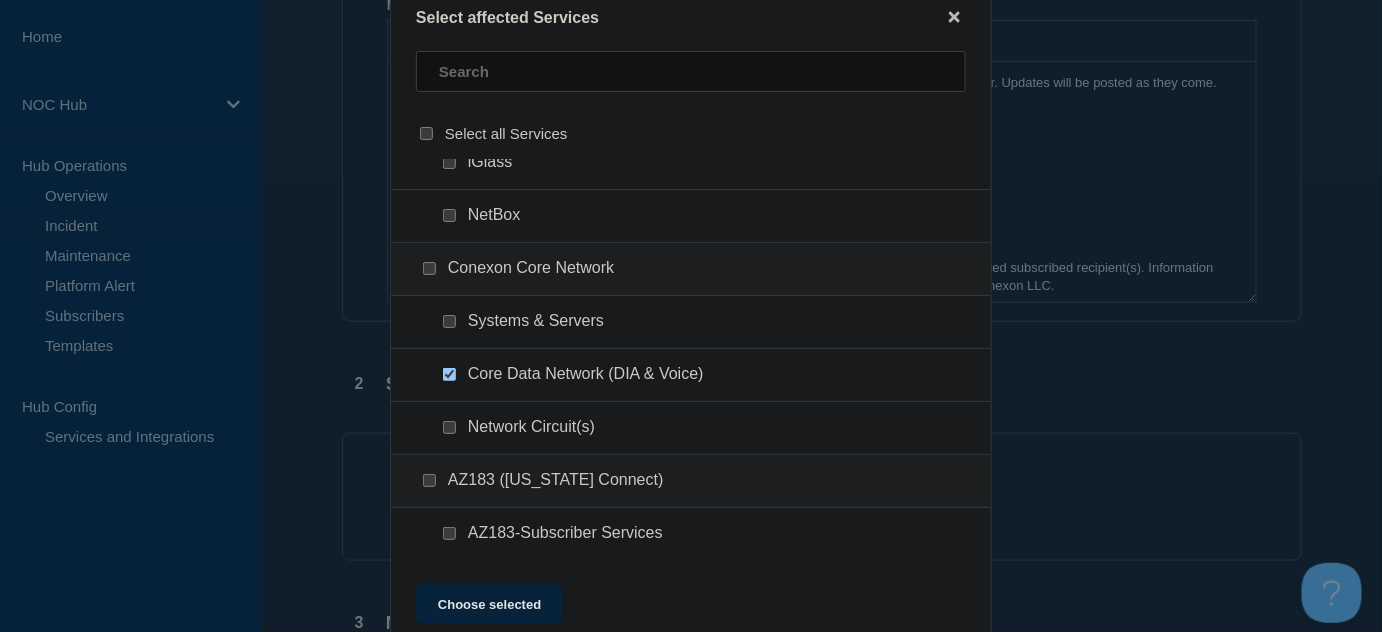 scroll, scrollTop: 909, scrollLeft: 0, axis: vertical 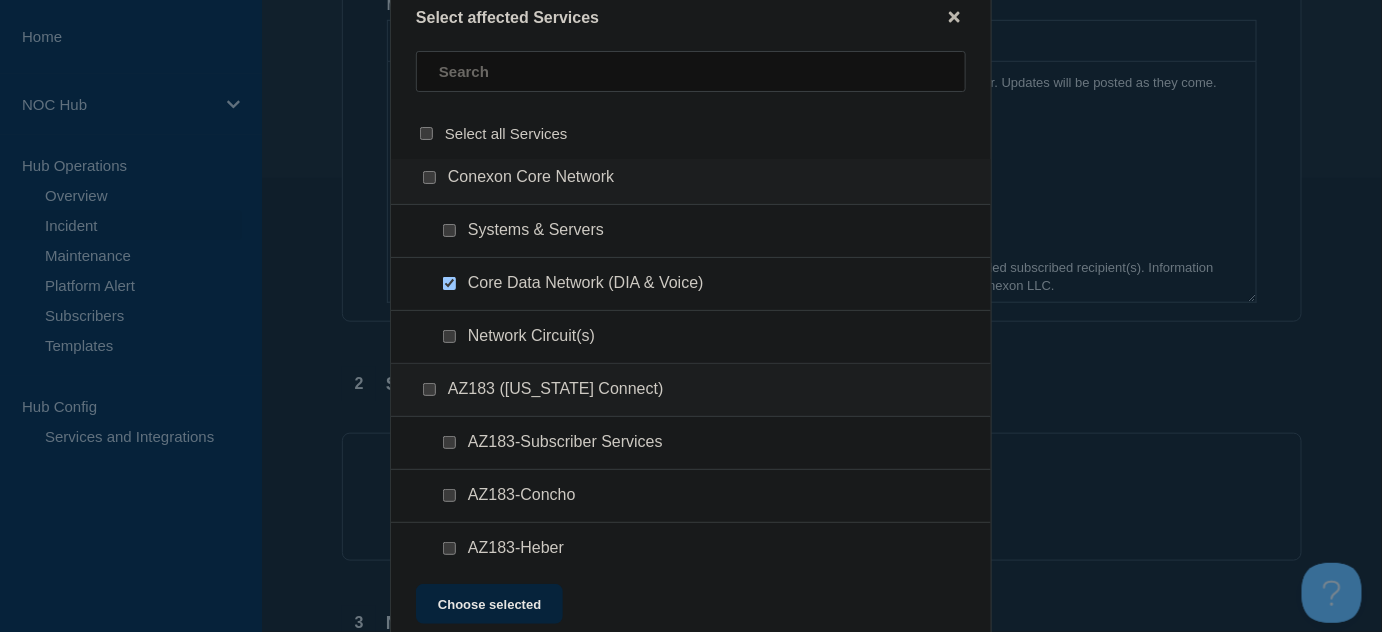 click at bounding box center [449, 336] 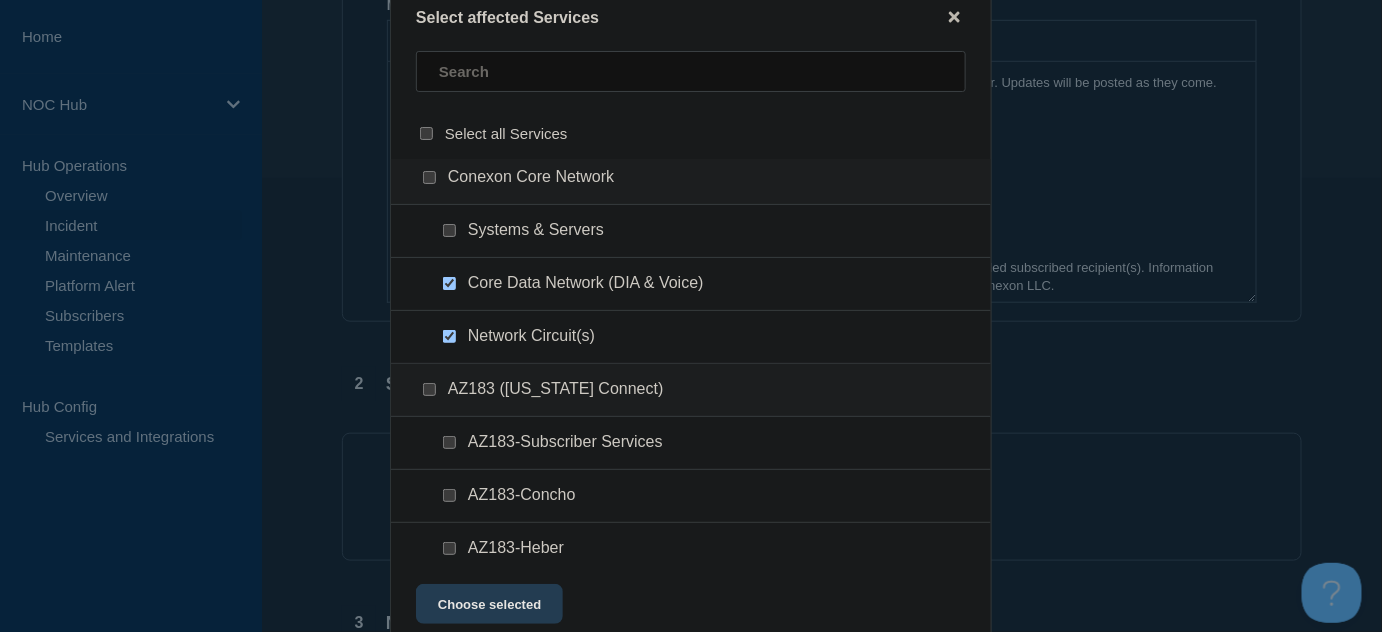 click on "Choose selected" 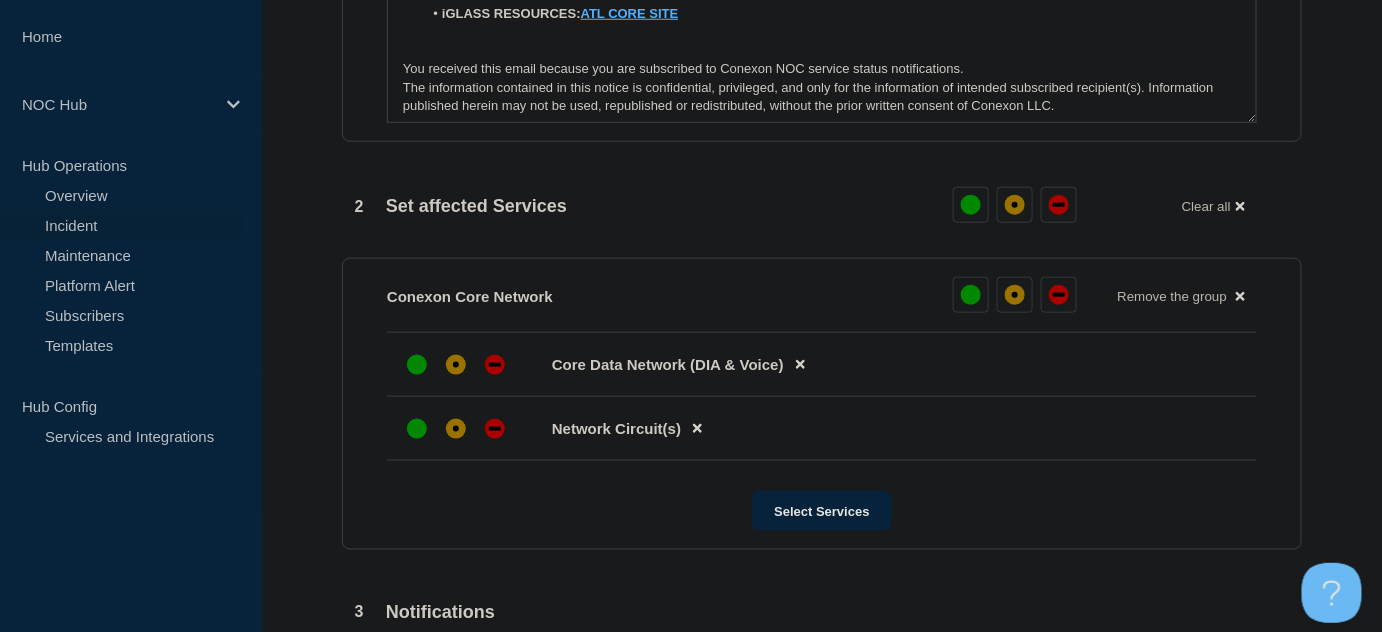 scroll, scrollTop: 636, scrollLeft: 0, axis: vertical 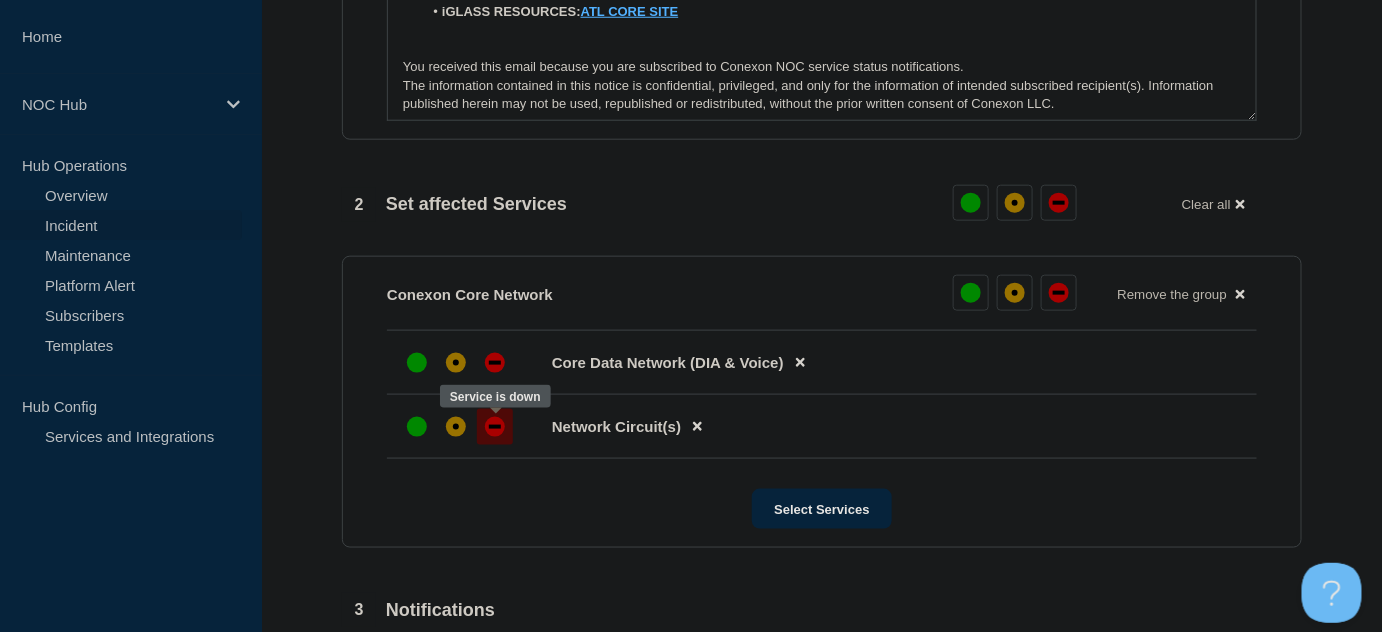 click at bounding box center (495, 427) 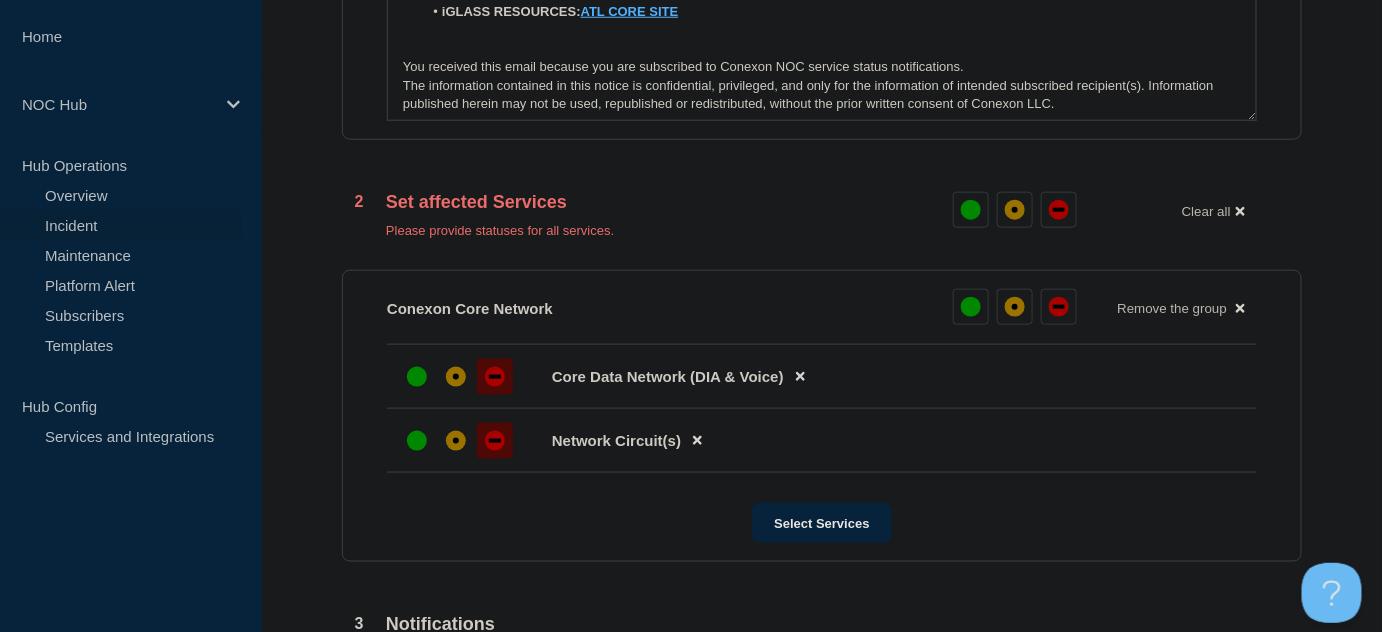 click at bounding box center (495, 377) 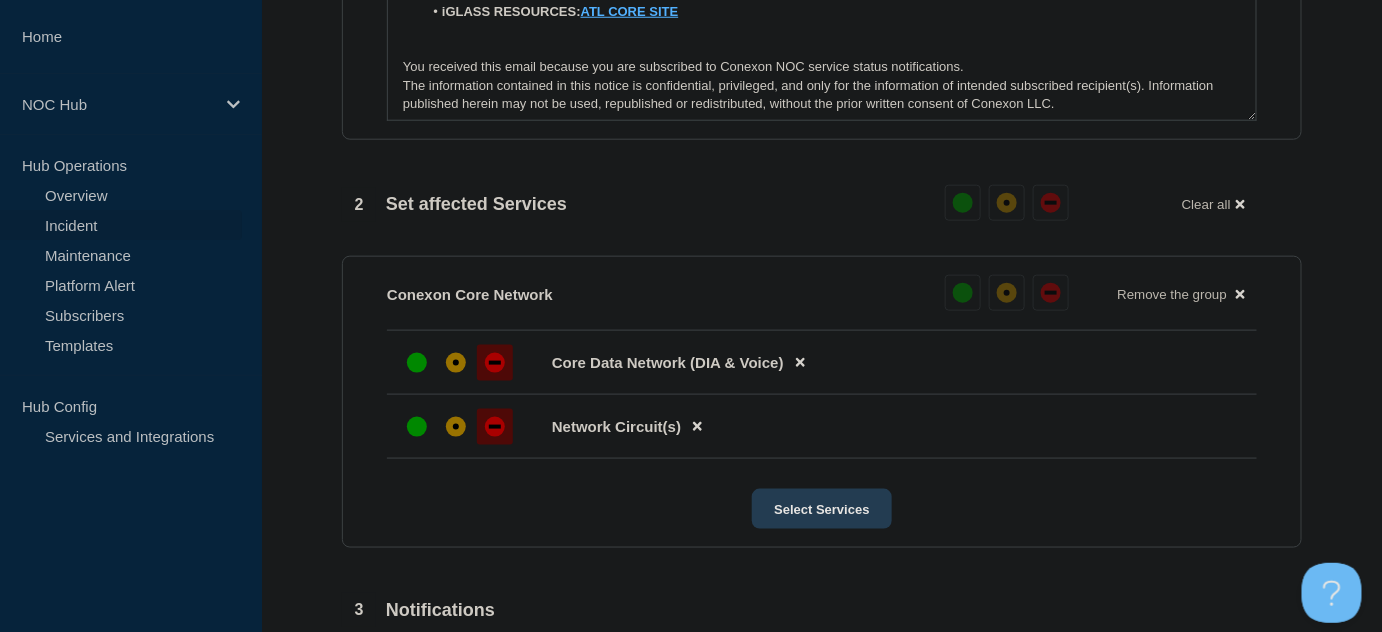 click on "Select Services" at bounding box center [821, 509] 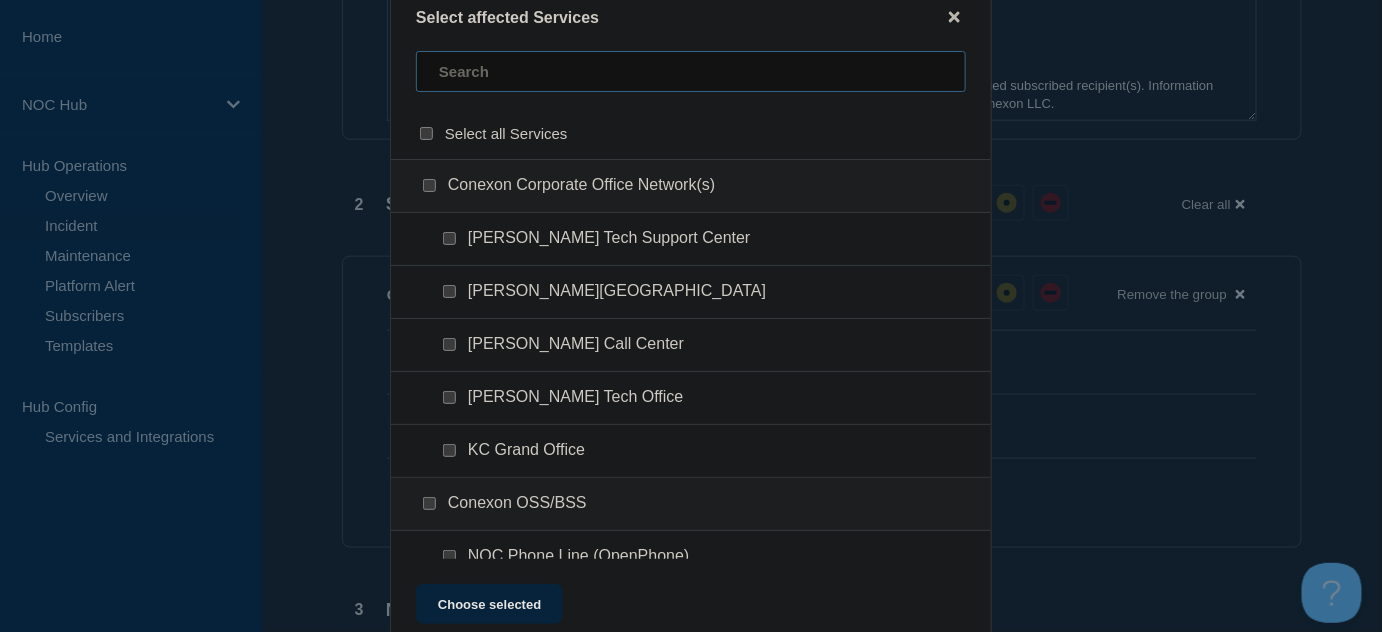 click at bounding box center (691, 71) 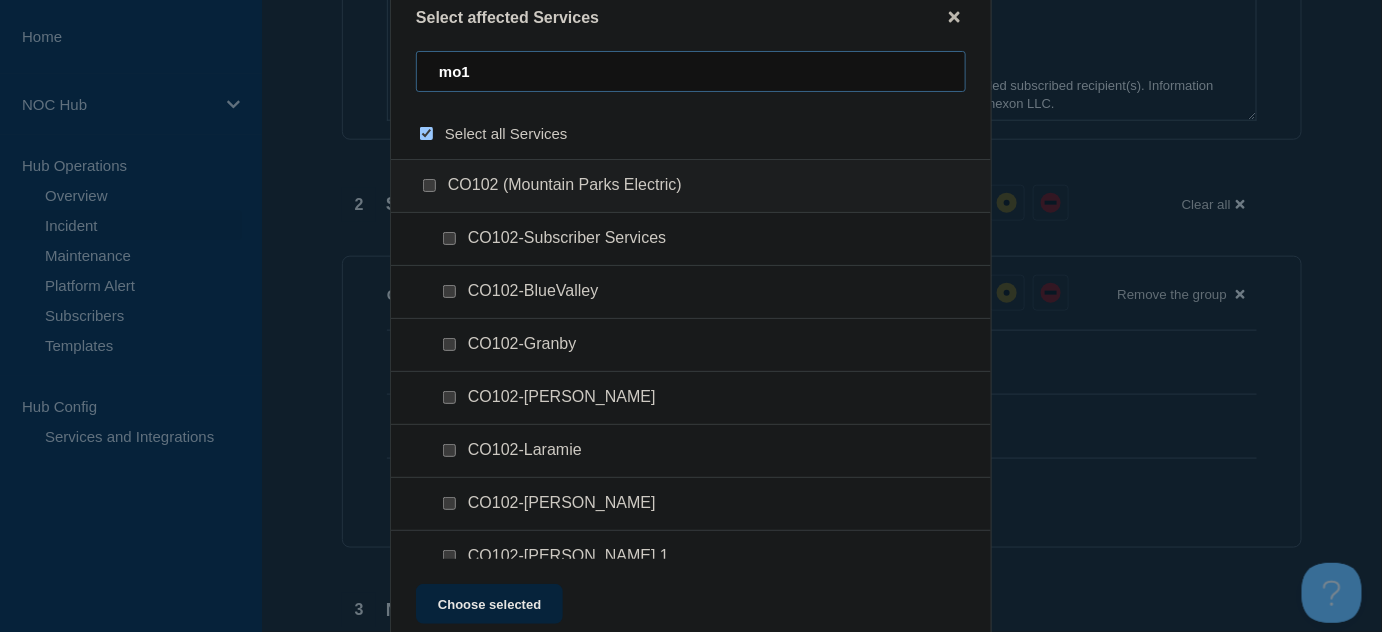 type on "mo10" 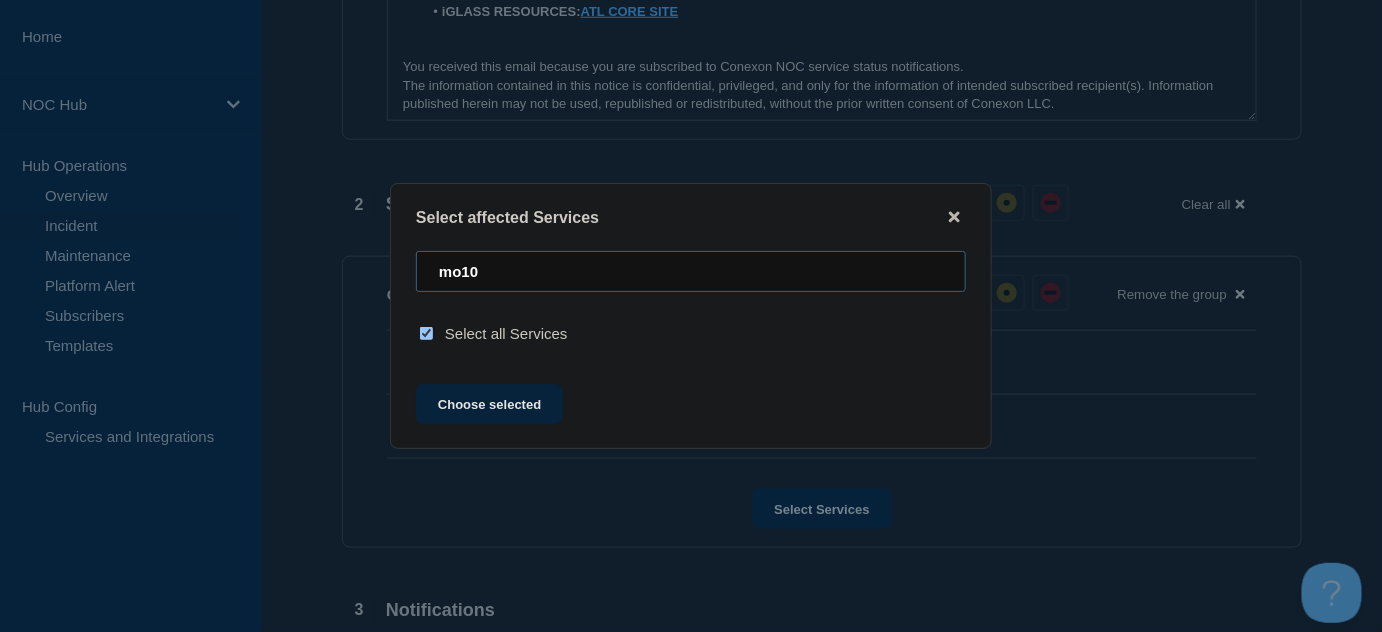 type on "mo1" 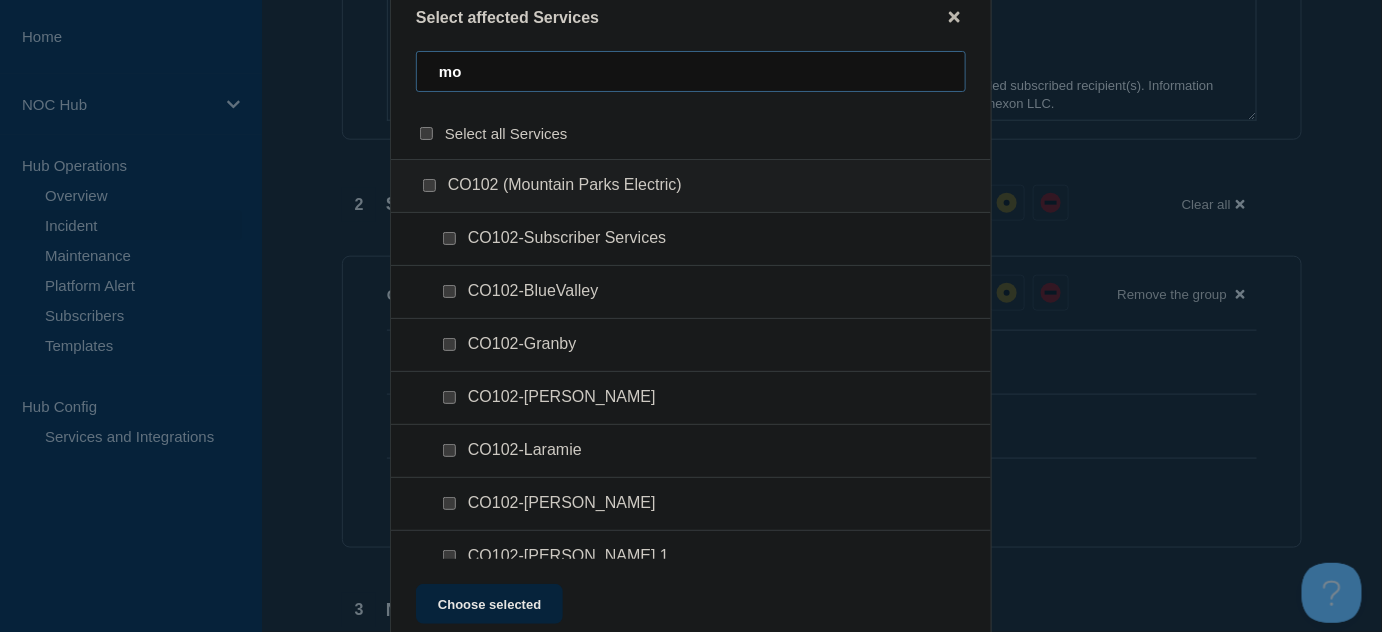type on "m" 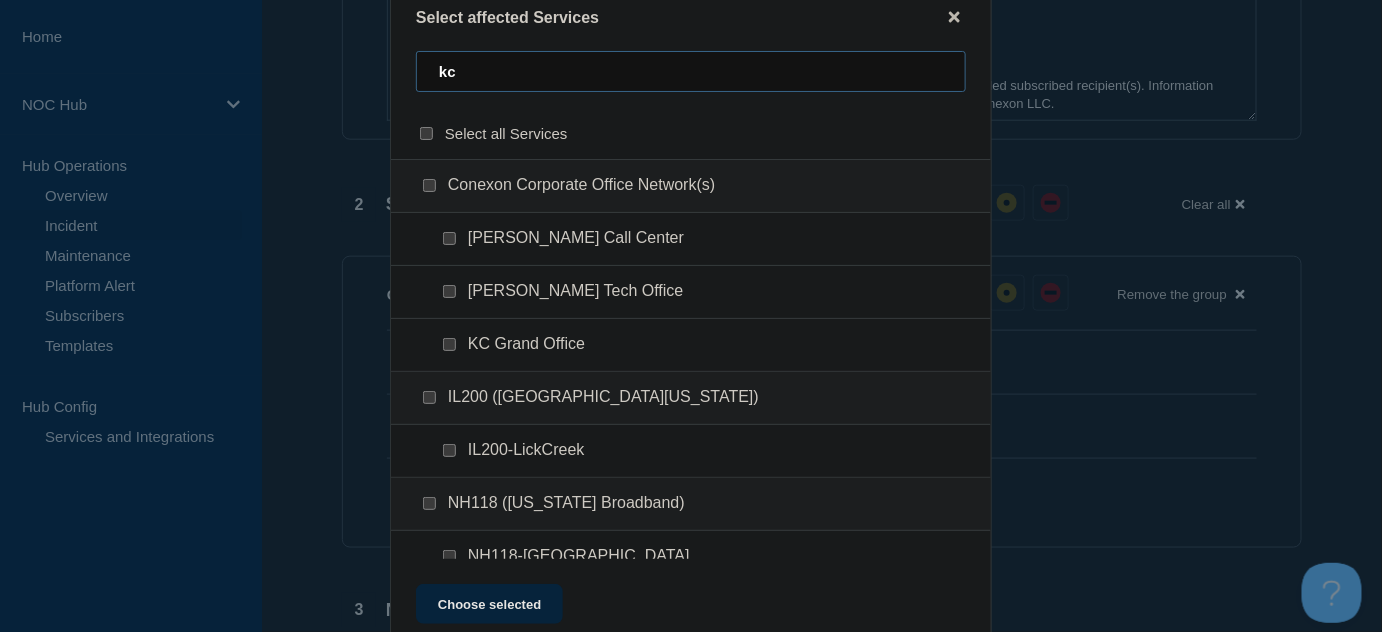 type on "k" 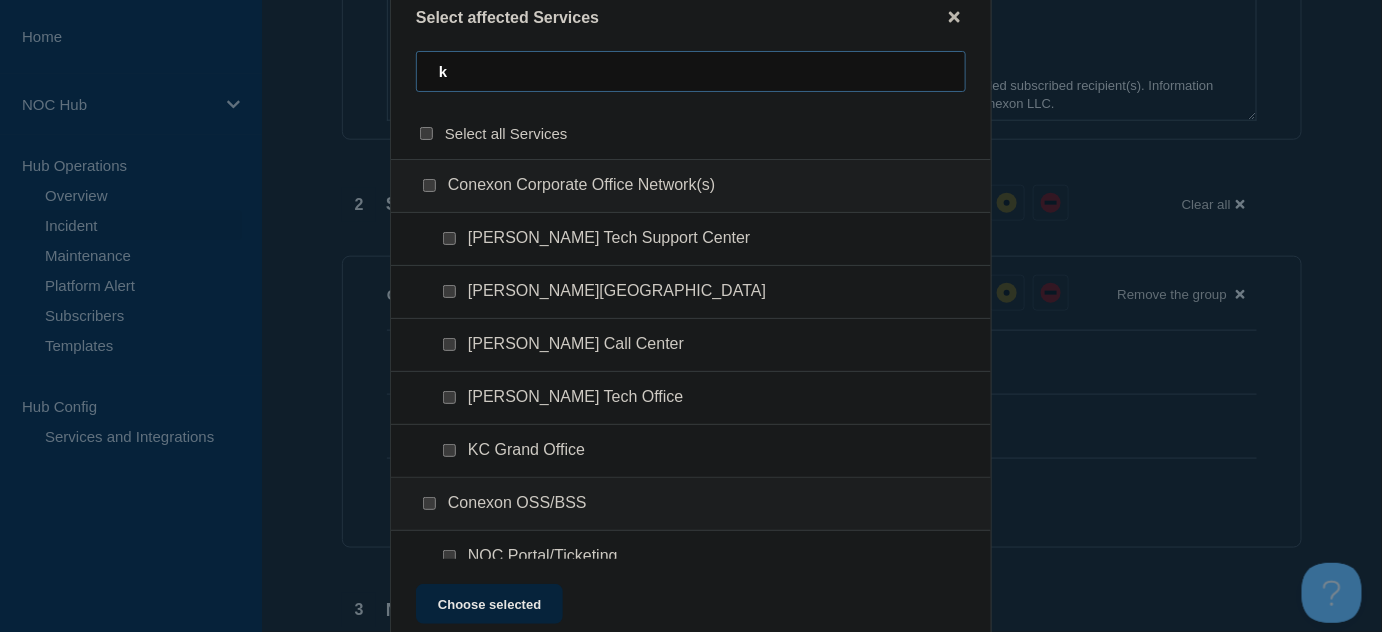 type 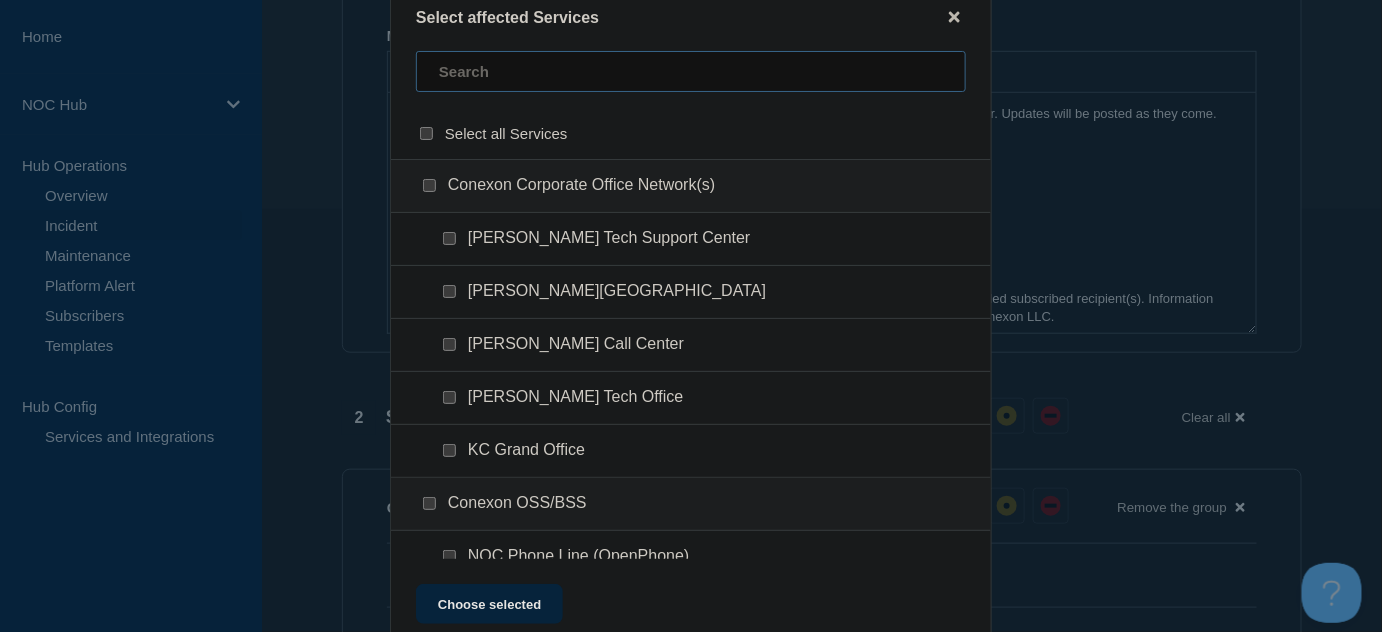 scroll, scrollTop: 363, scrollLeft: 0, axis: vertical 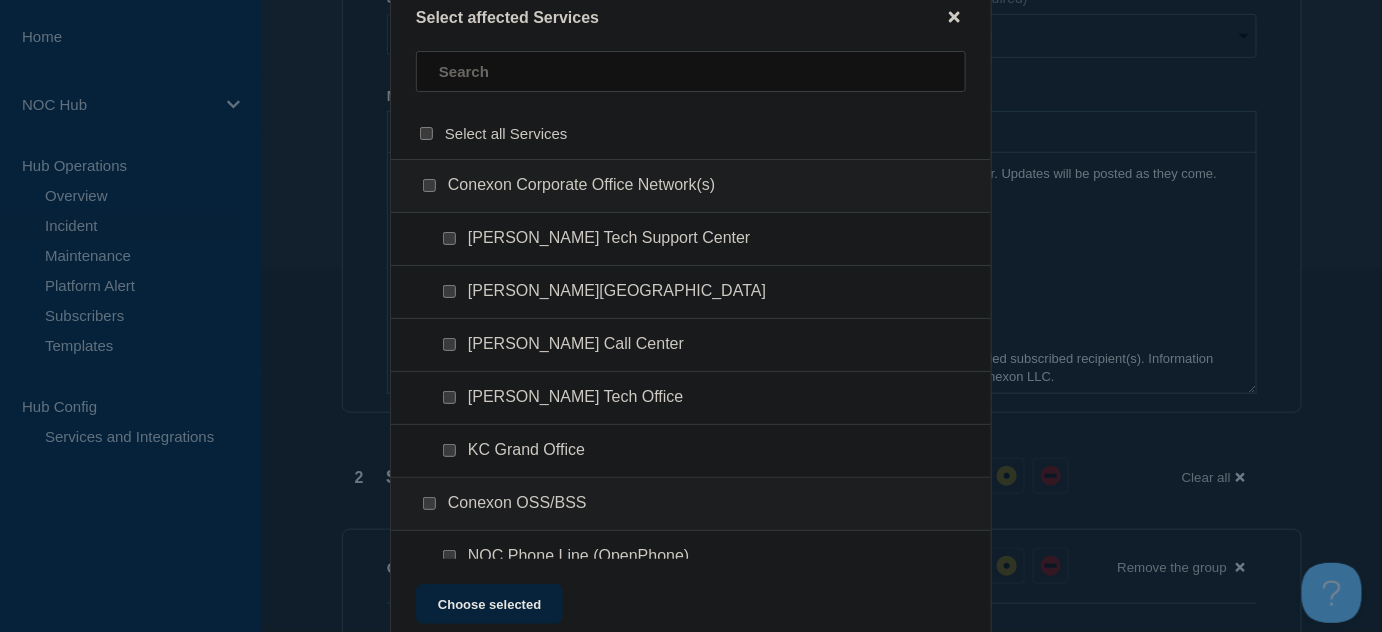 click 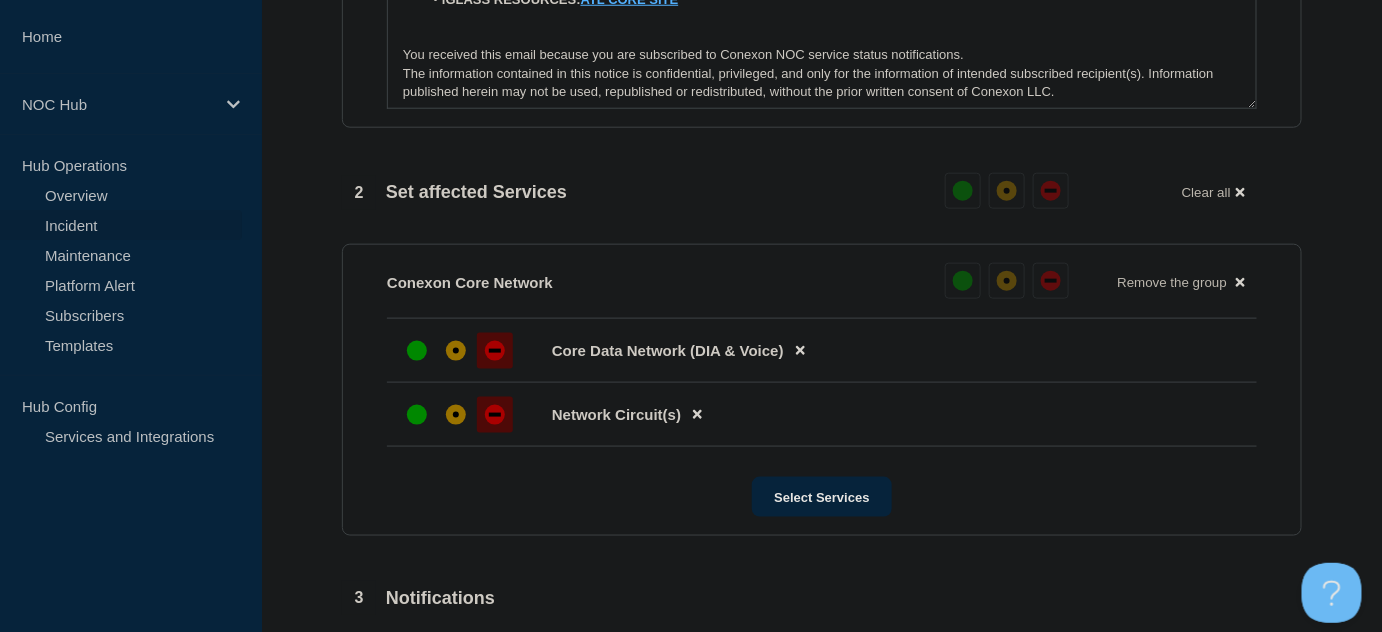 scroll, scrollTop: 454, scrollLeft: 0, axis: vertical 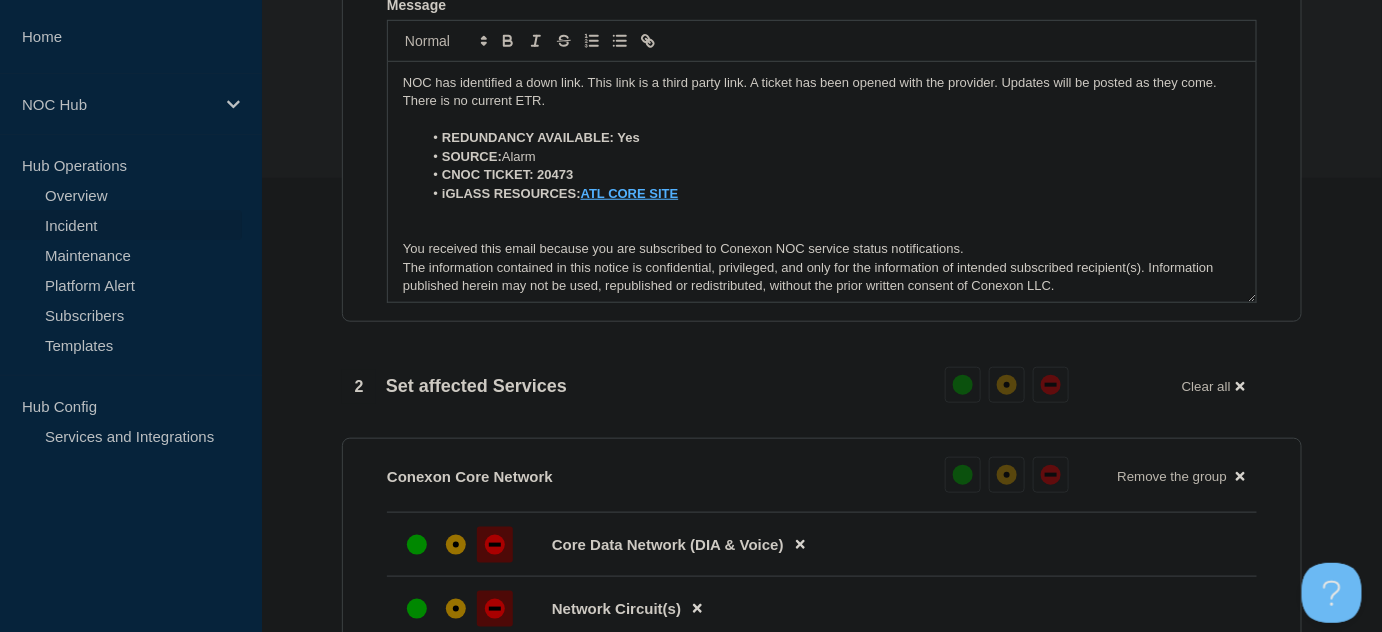 click on "CNOC TICKET: 20473" at bounding box center [832, 175] 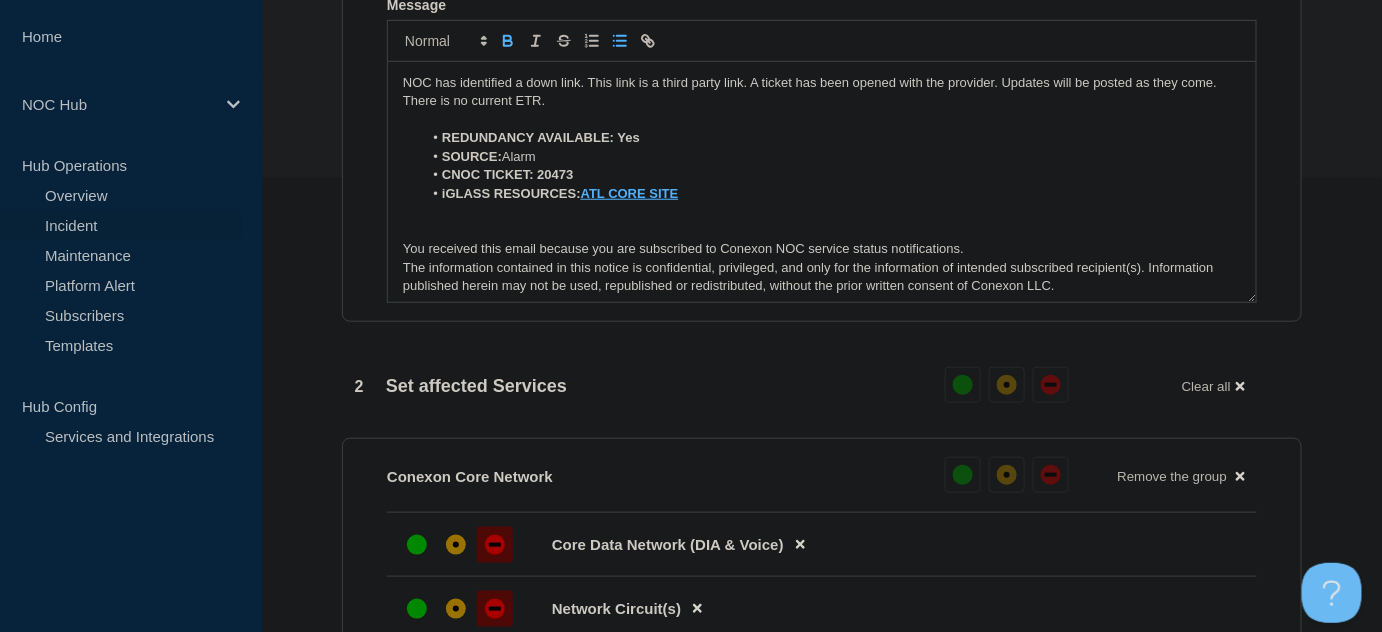 click on "iGLASS RESOURCES:  ATL CORE SITE" at bounding box center (832, 194) 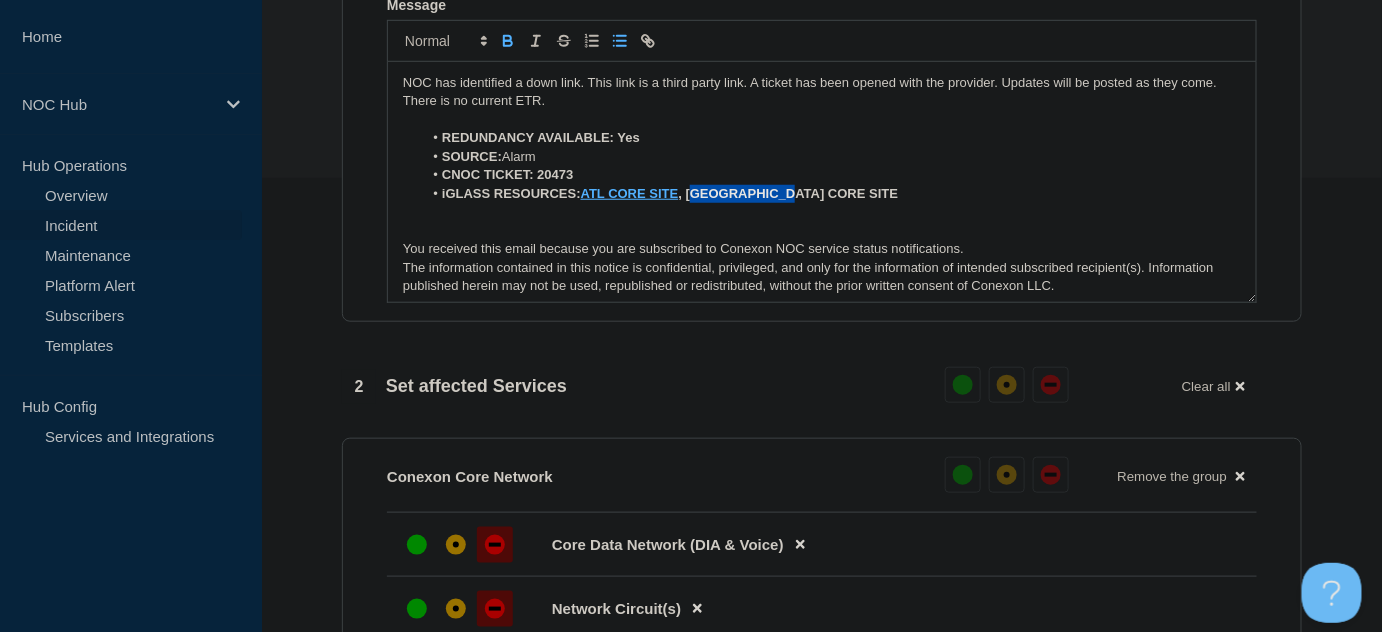 drag, startPoint x: 691, startPoint y: 192, endPoint x: 803, endPoint y: 196, distance: 112.0714 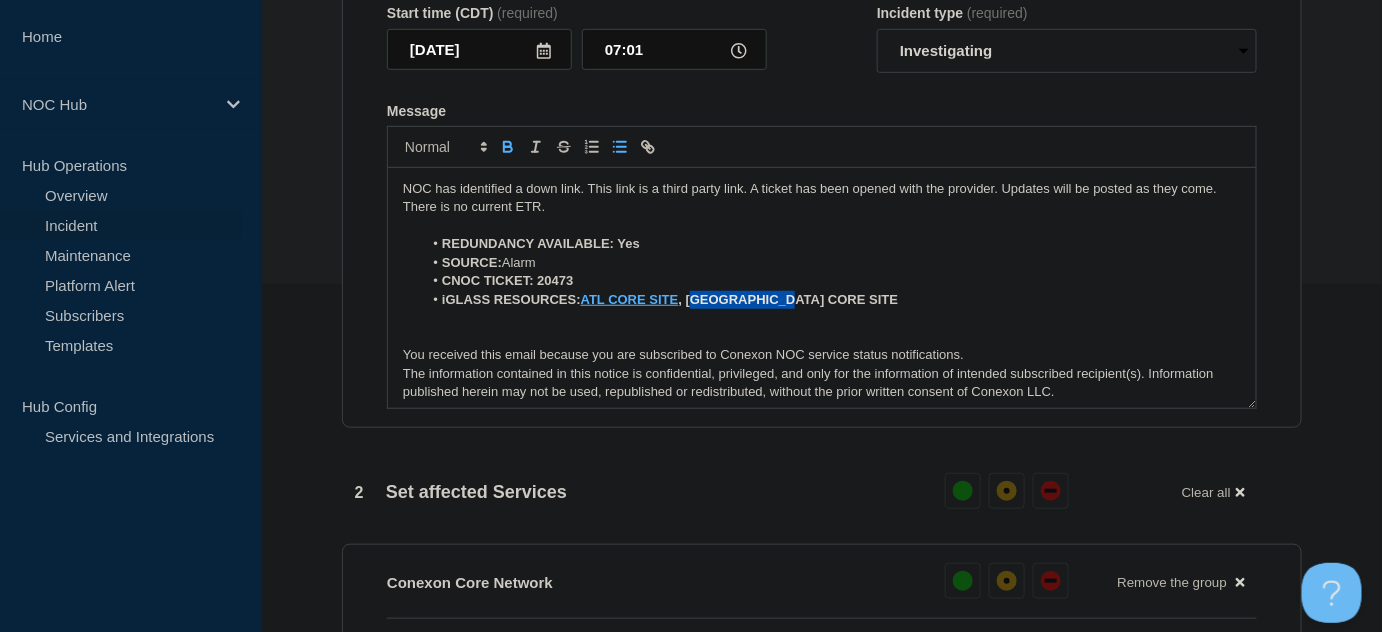 scroll, scrollTop: 272, scrollLeft: 0, axis: vertical 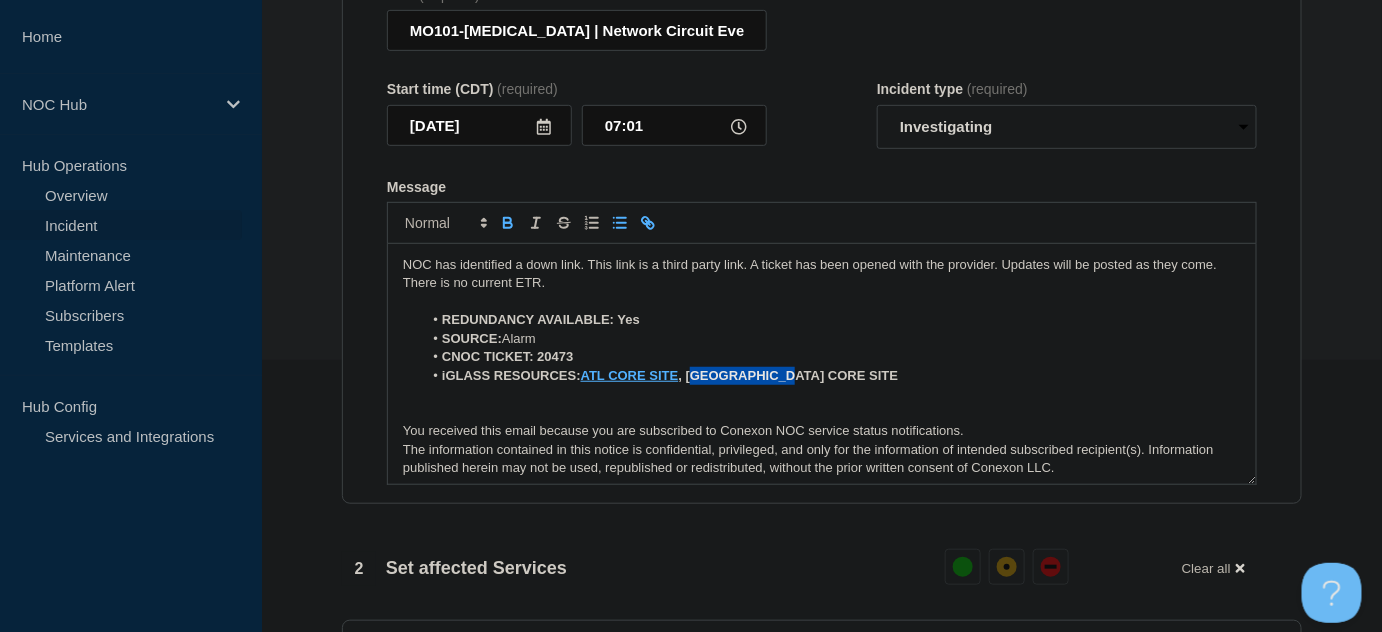 click 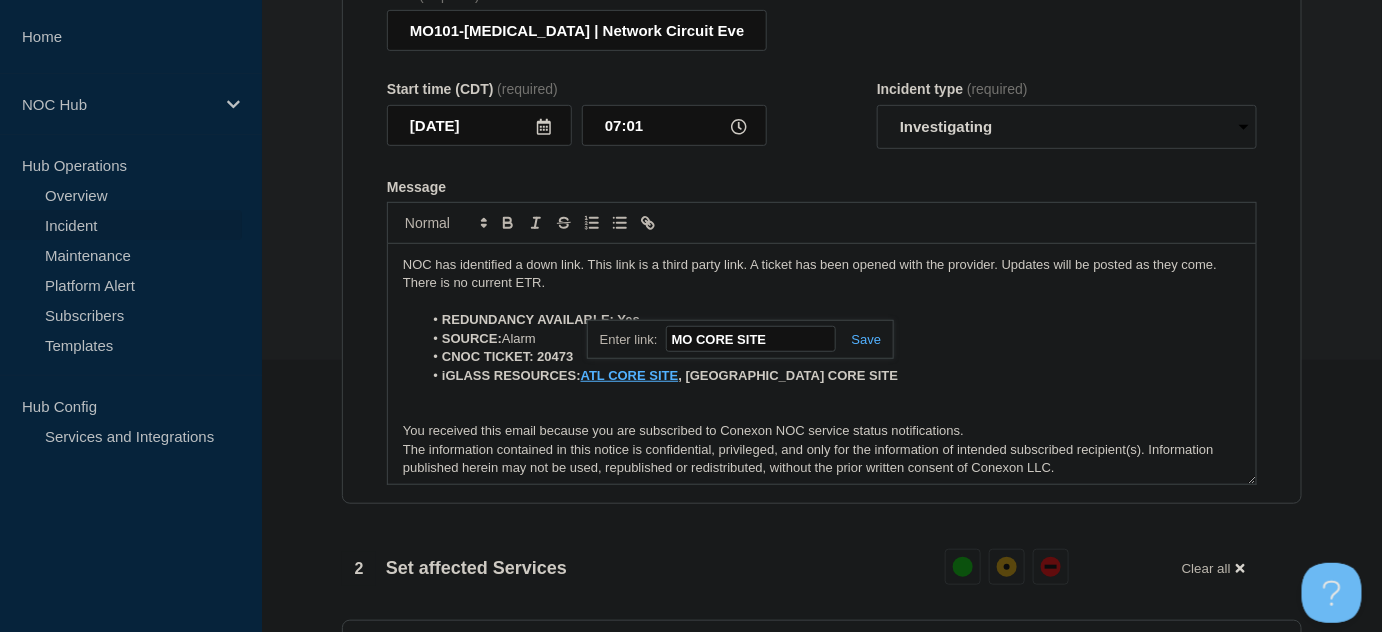 paste on "[URL][DOMAIN_NAME]" 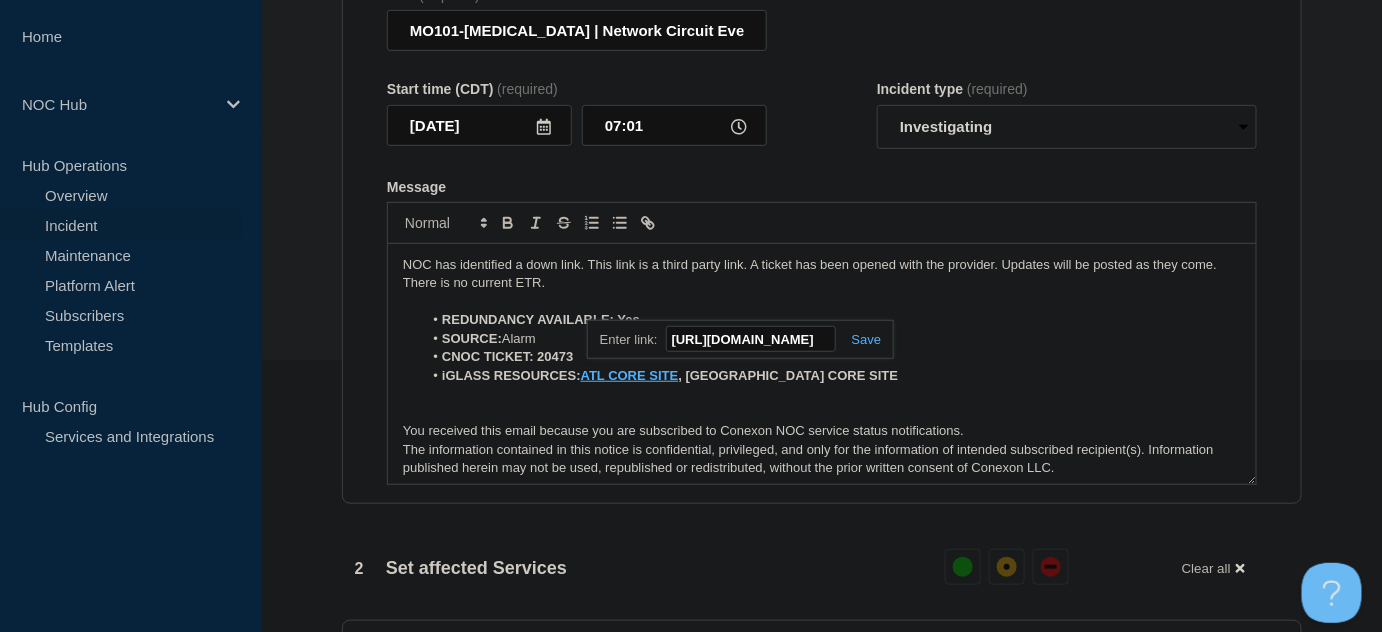 scroll, scrollTop: 0, scrollLeft: 246, axis: horizontal 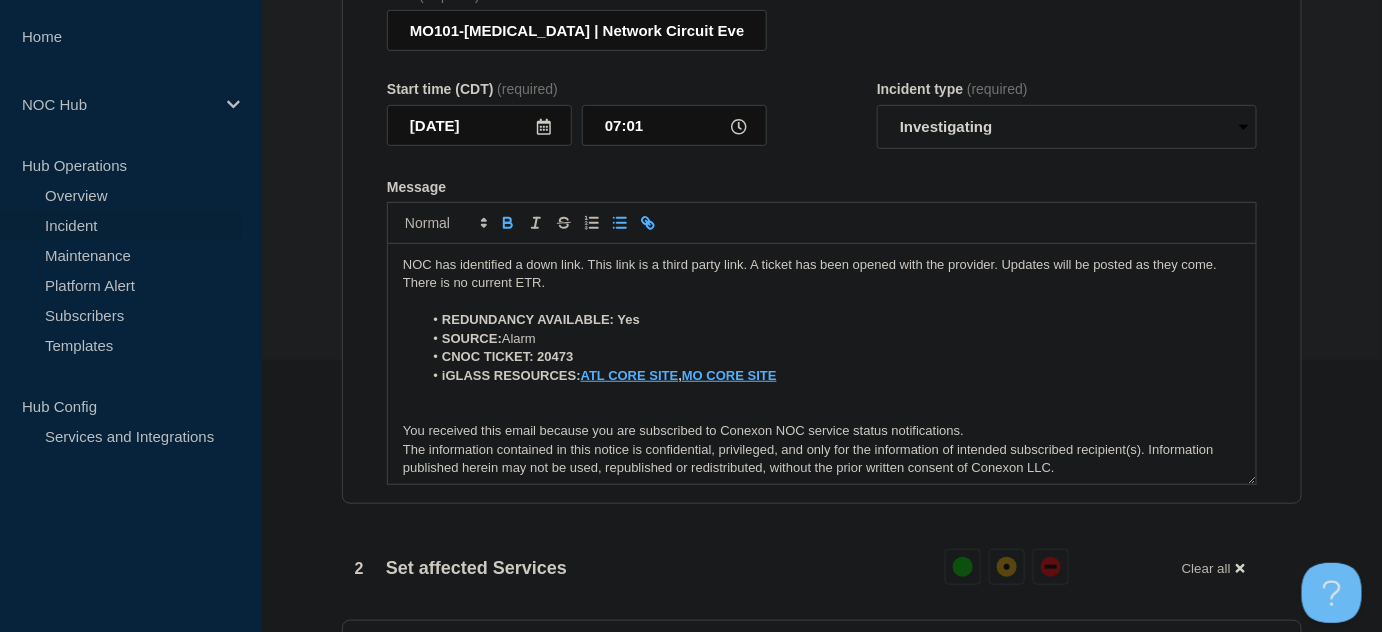 click on "NOC has identified a down link. This link is a third party link. A ticket has been opened with the provider. Updates will be posted as they come. There is no current ETR." at bounding box center (822, 274) 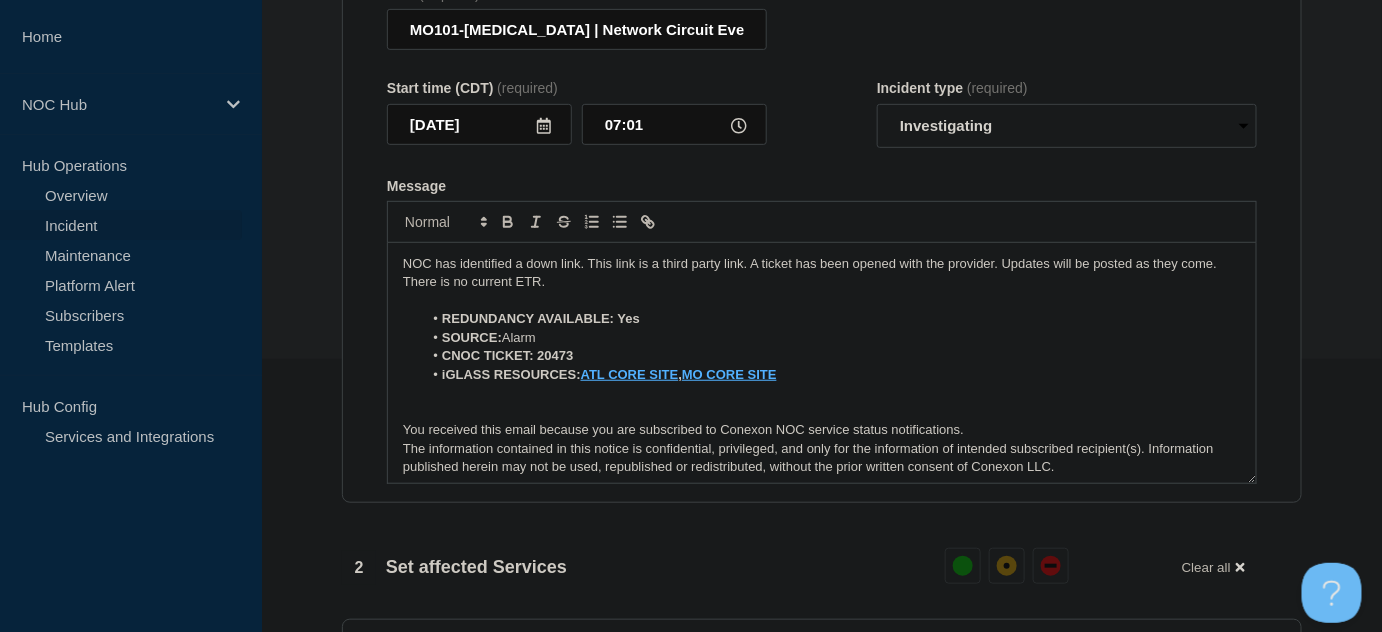 scroll, scrollTop: 272, scrollLeft: 0, axis: vertical 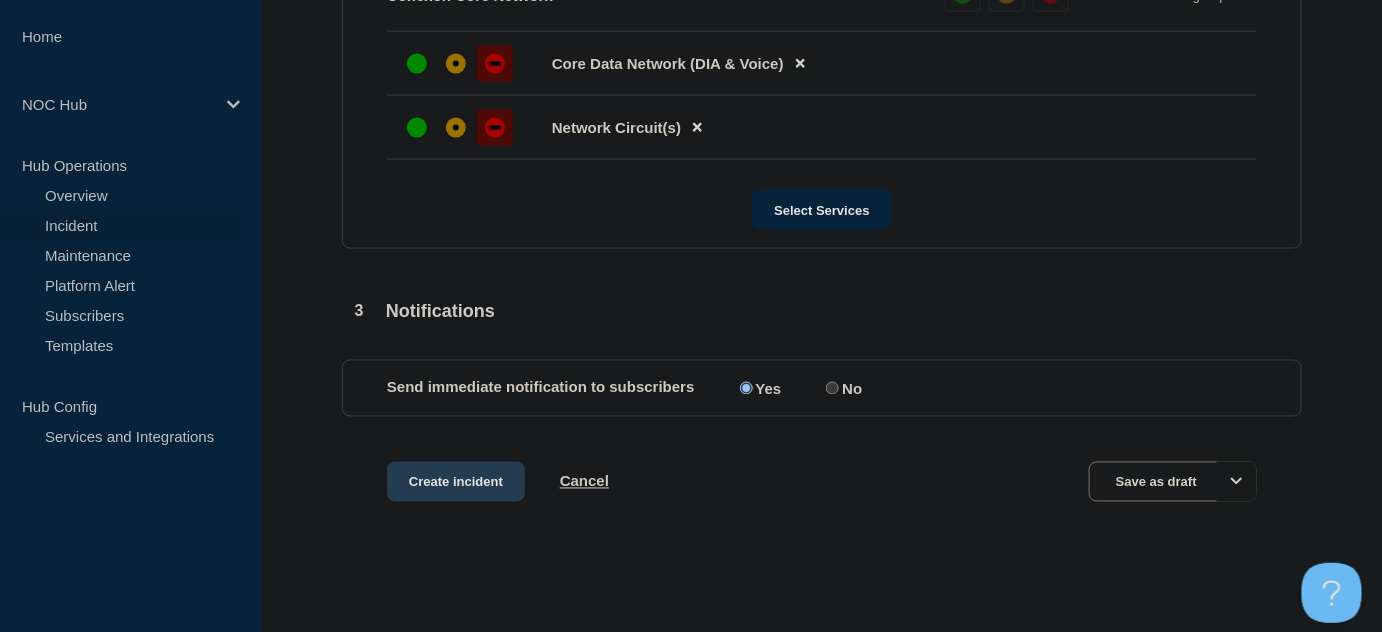 click on "Create incident" at bounding box center (456, 482) 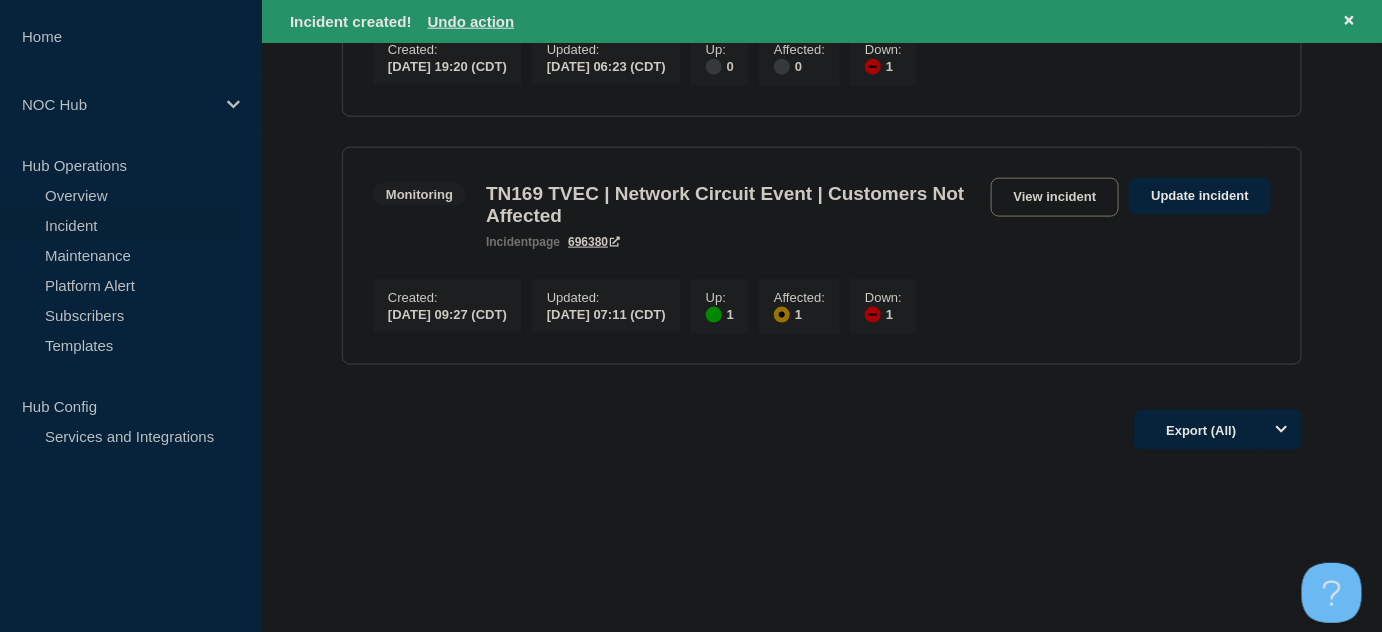 scroll, scrollTop: 0, scrollLeft: 0, axis: both 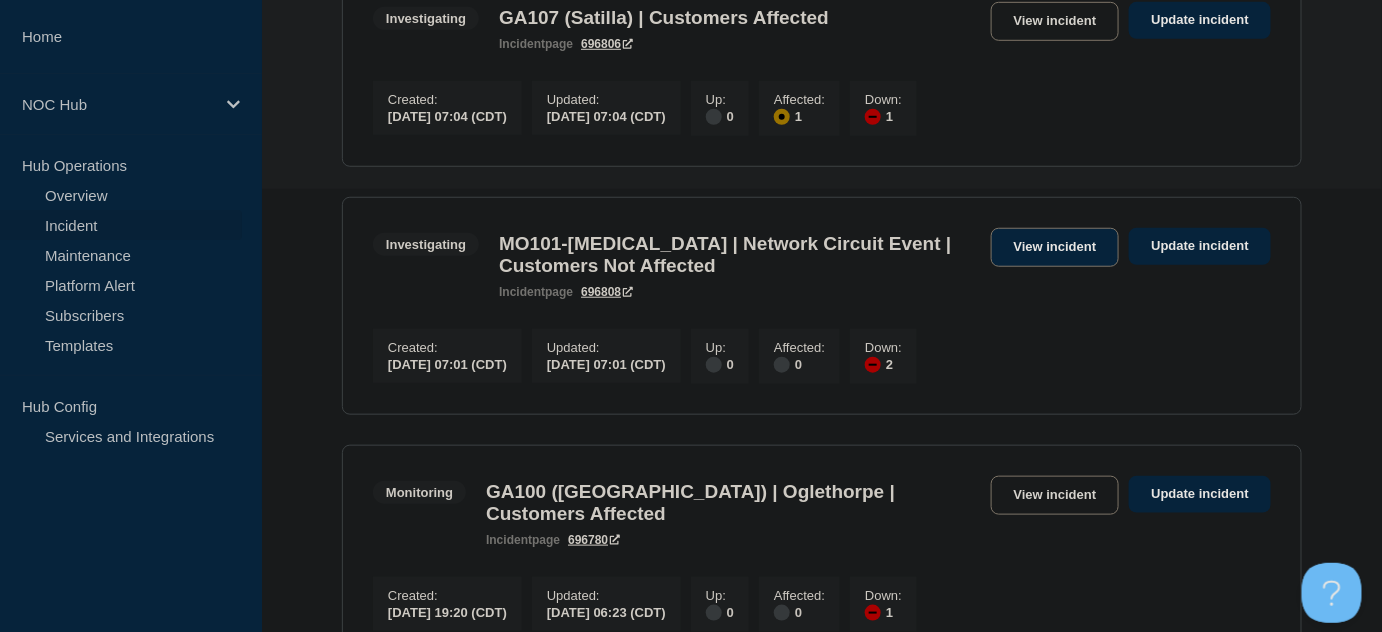 click on "View incident" at bounding box center [1055, 247] 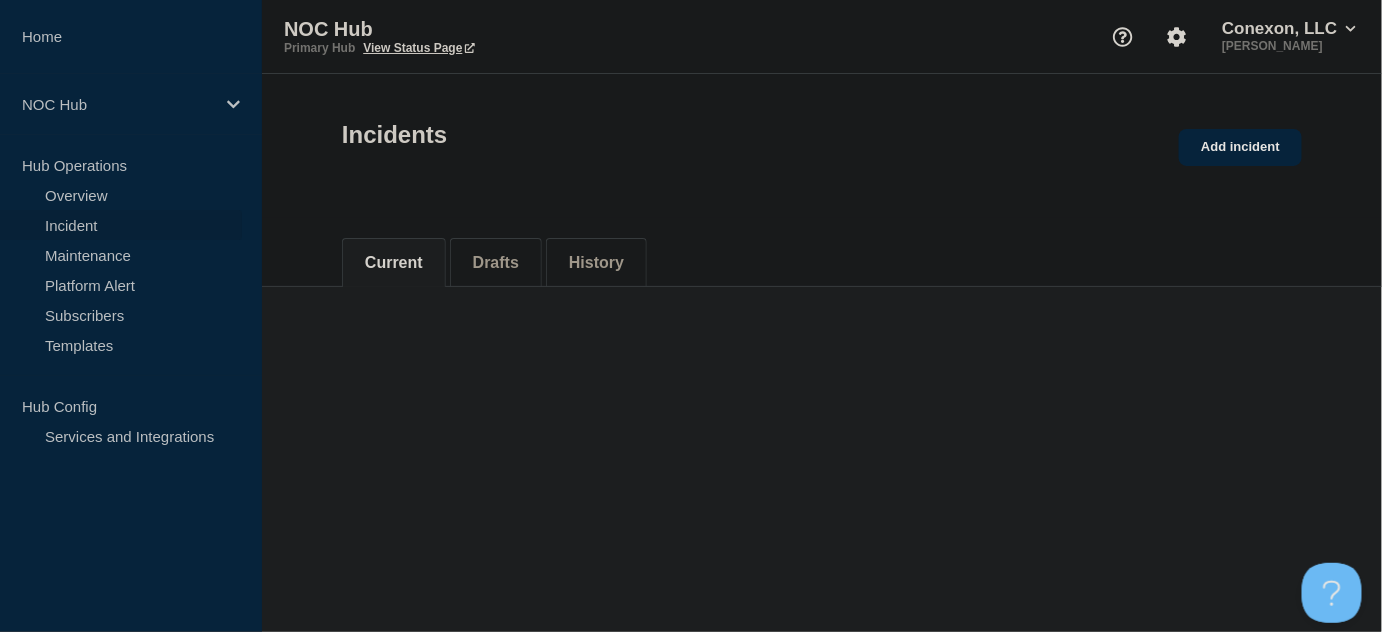 scroll, scrollTop: 0, scrollLeft: 0, axis: both 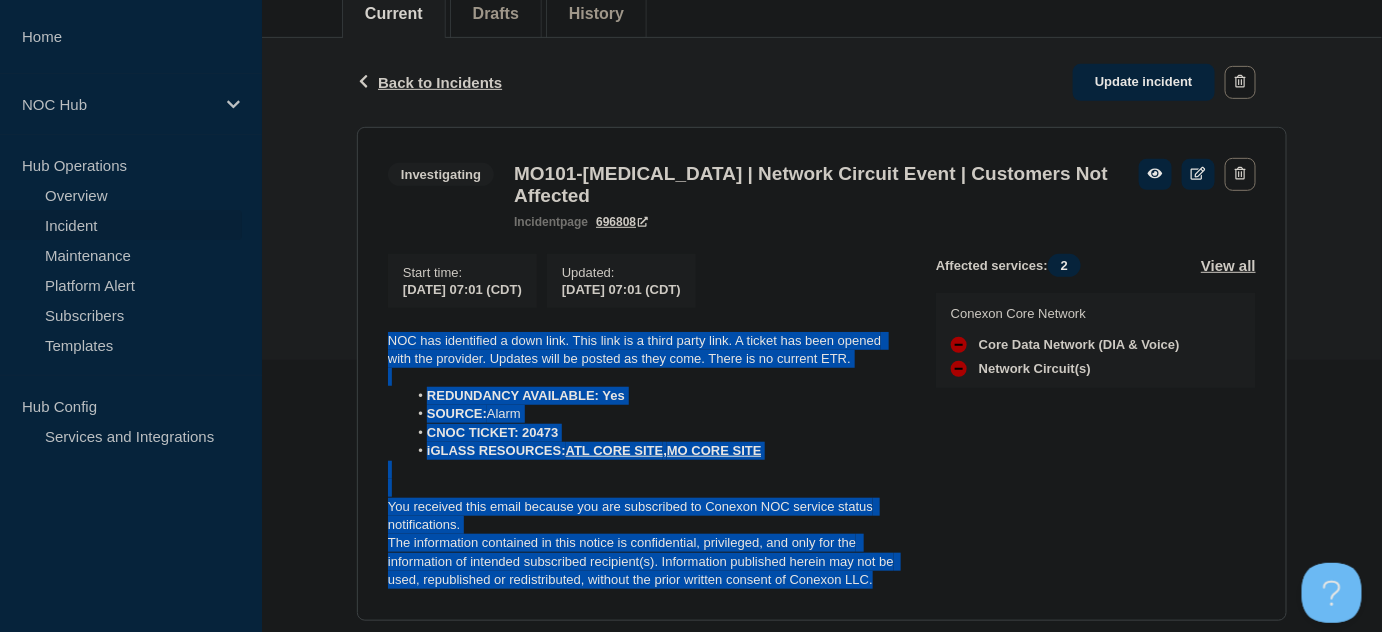 drag, startPoint x: 885, startPoint y: 588, endPoint x: 370, endPoint y: 338, distance: 572.4727 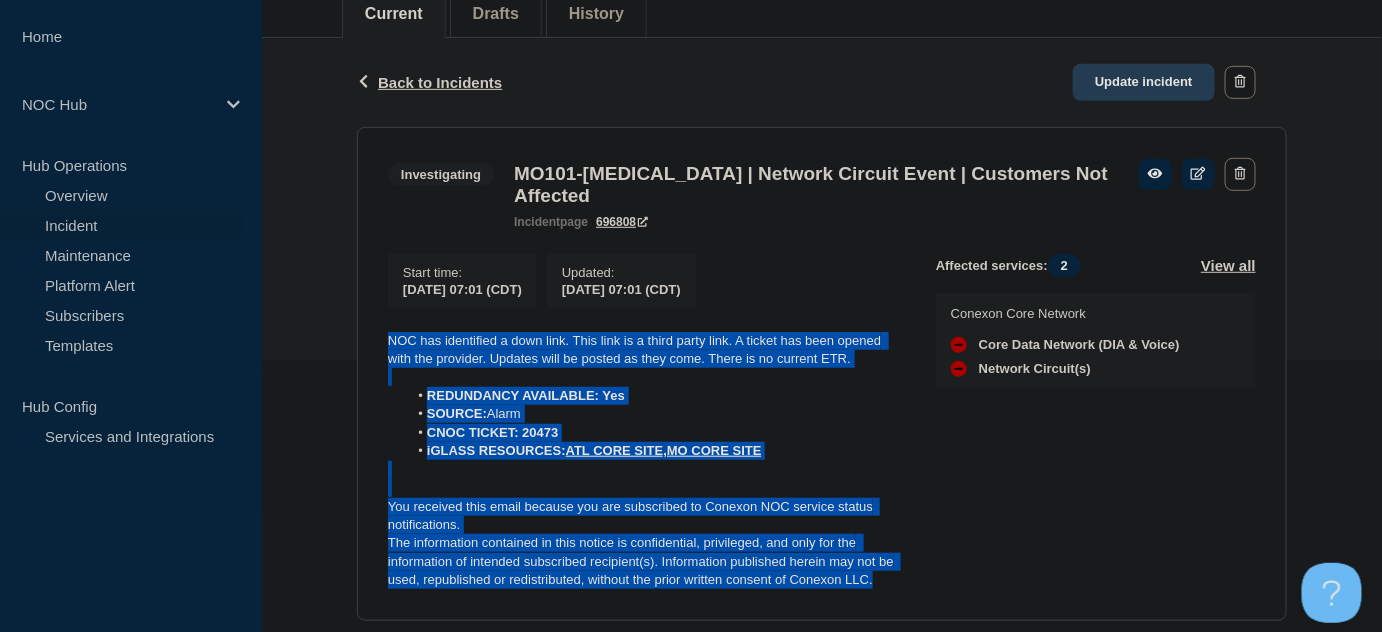 click on "Update incident" 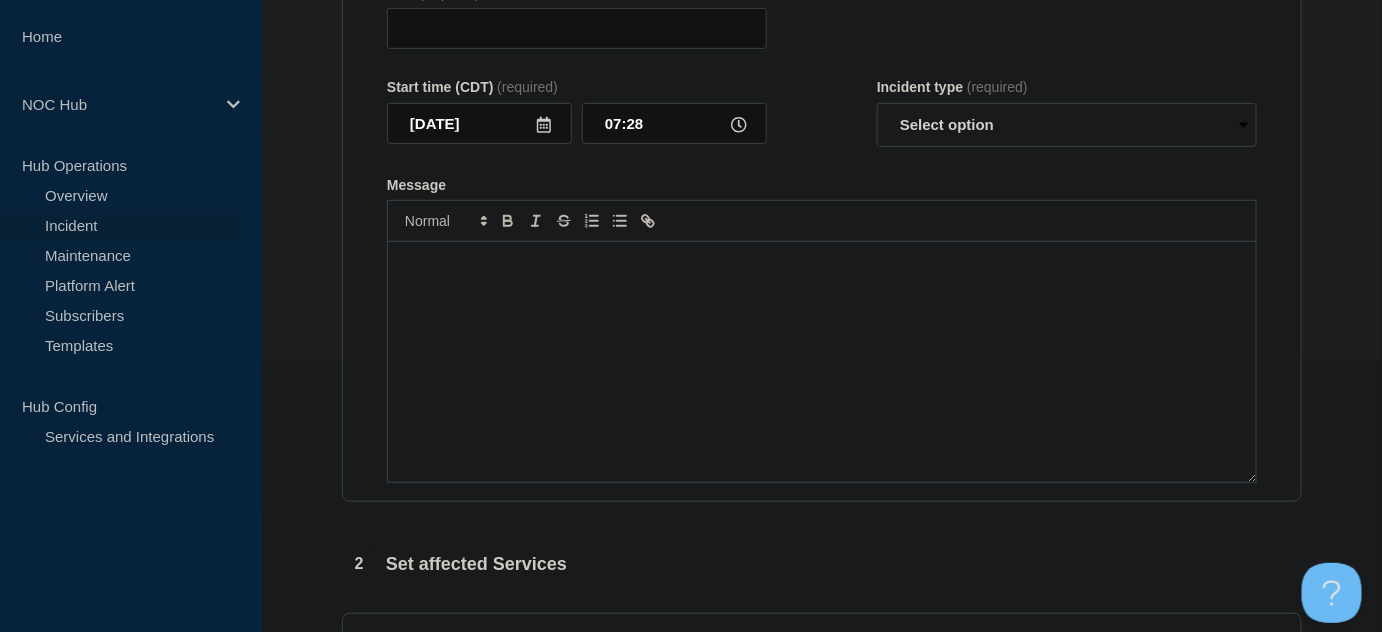 type on "MO101-[MEDICAL_DATA] | Network Circuit Event | Customers Not Affected" 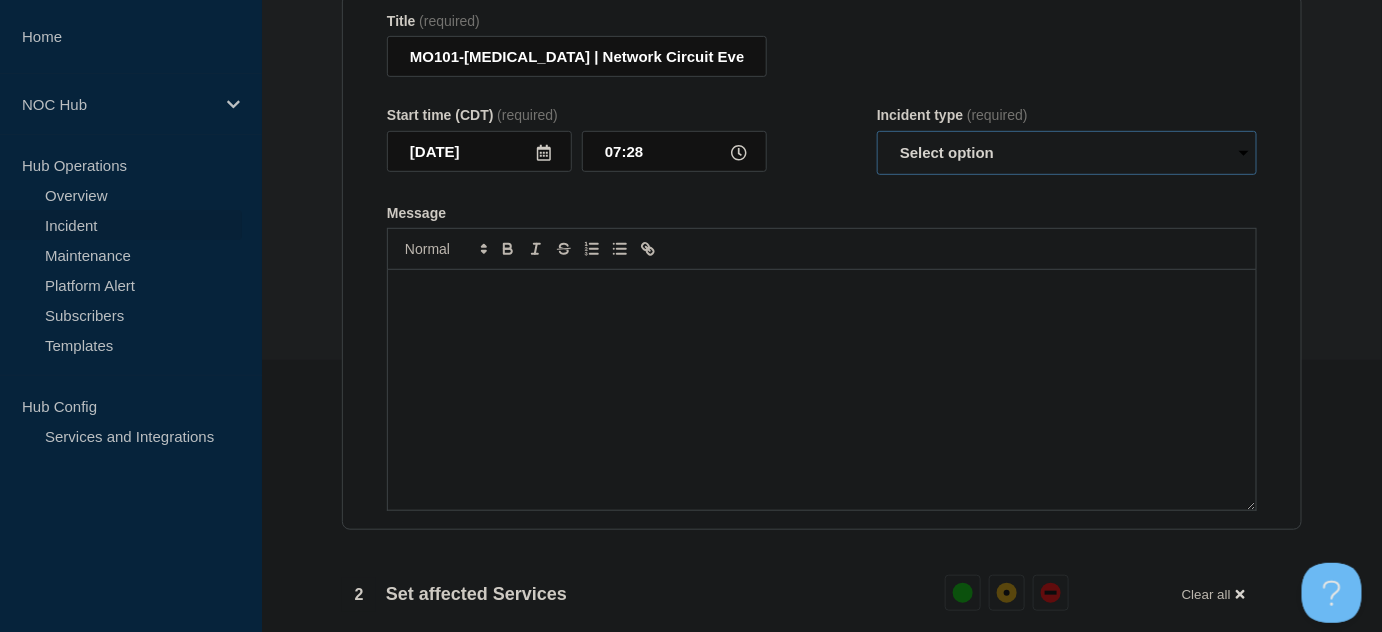 click on "Select option Investigating Identified Monitoring Resolved" at bounding box center (1067, 153) 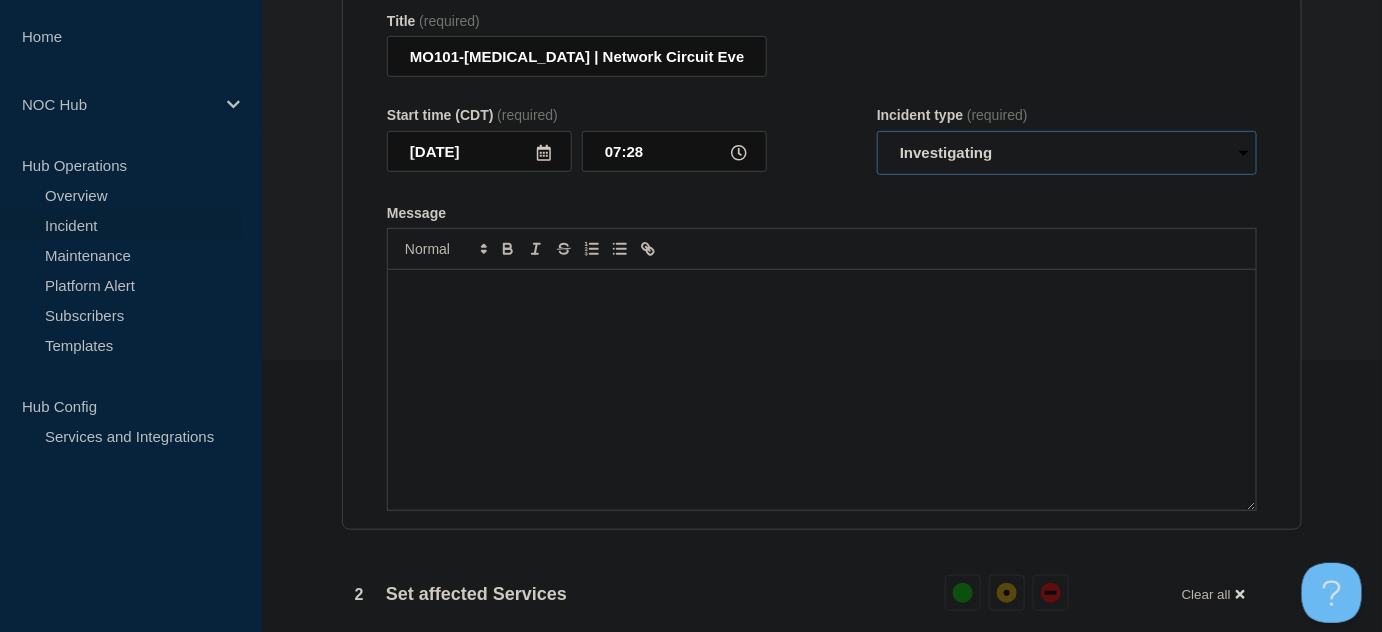 click on "Select option Investigating Identified Monitoring Resolved" at bounding box center [1067, 153] 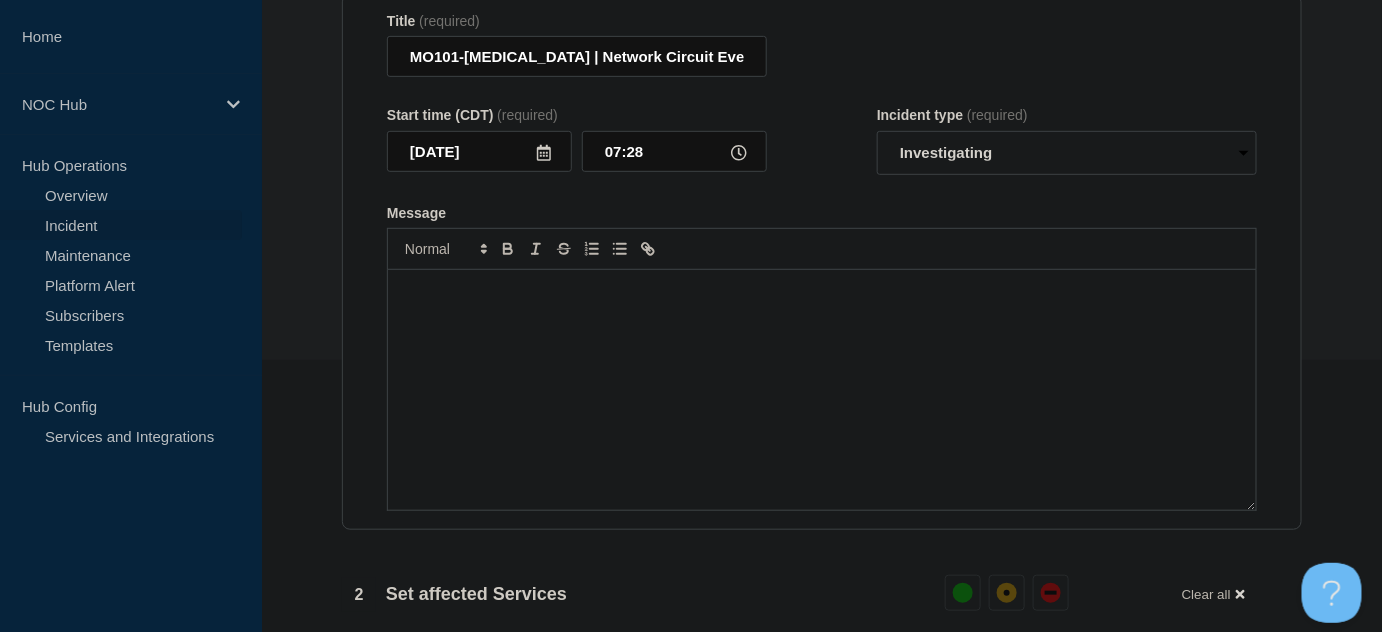 click at bounding box center [822, 390] 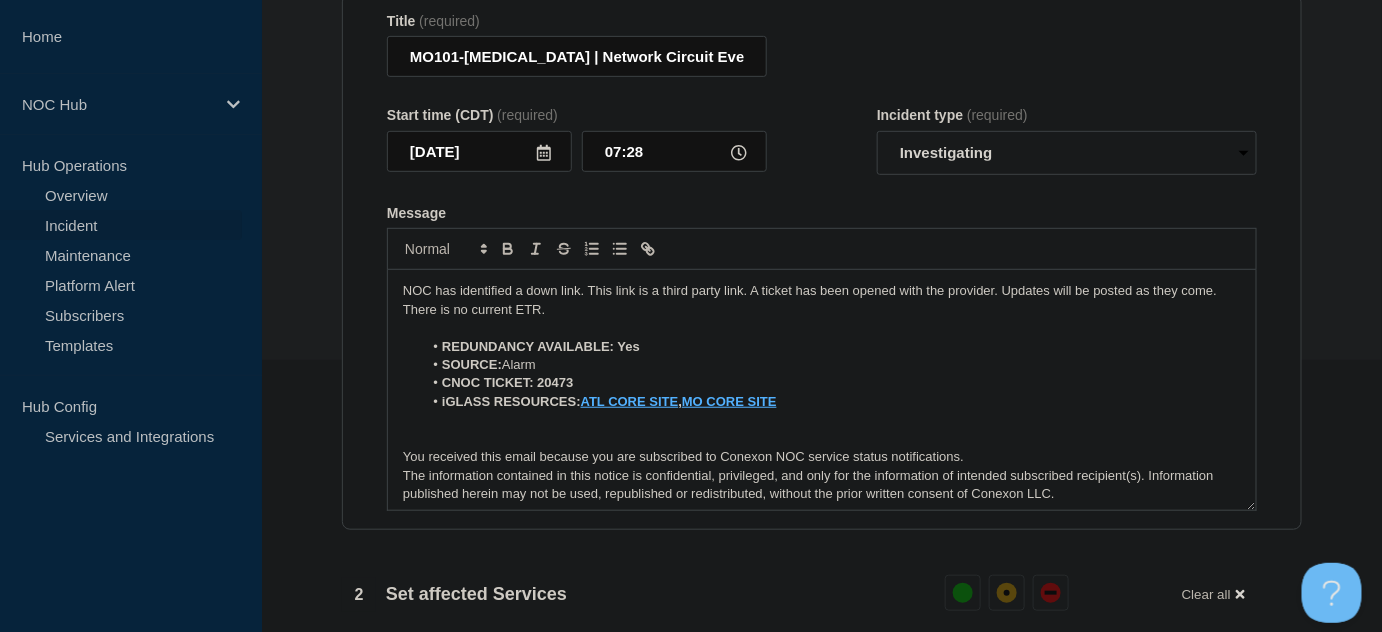 click on "REDUNDANCY AVAILABLE: Yes" at bounding box center [832, 347] 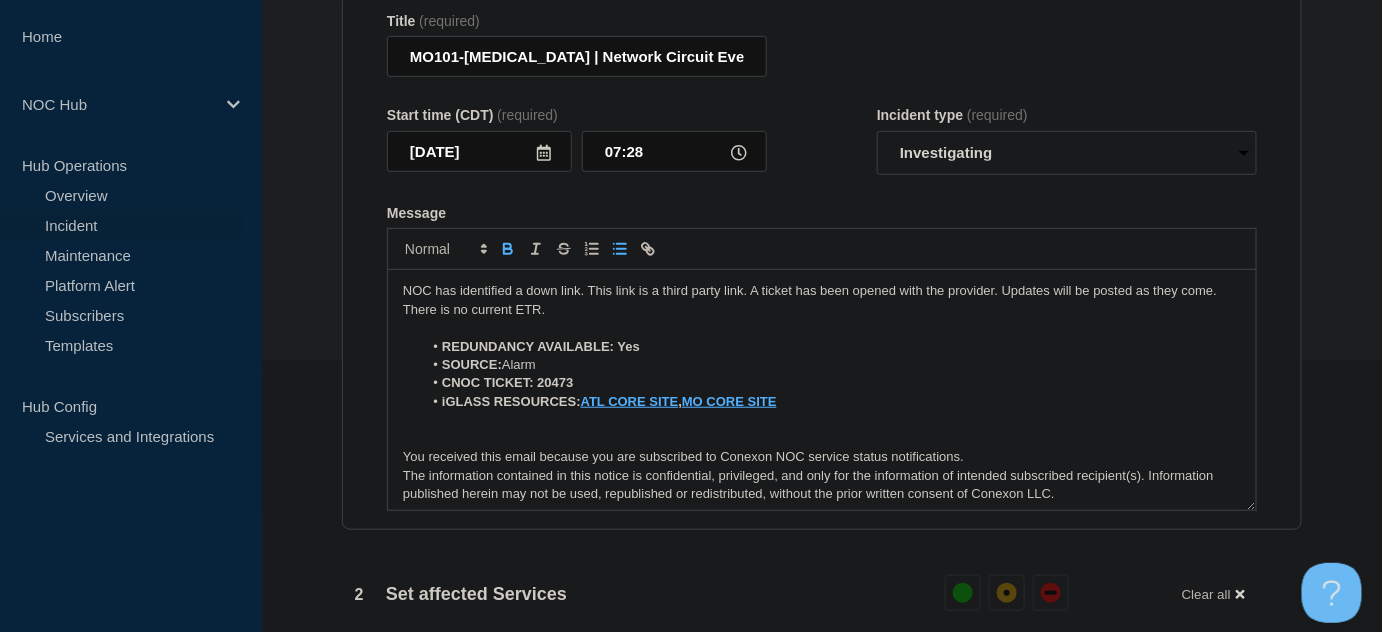 type 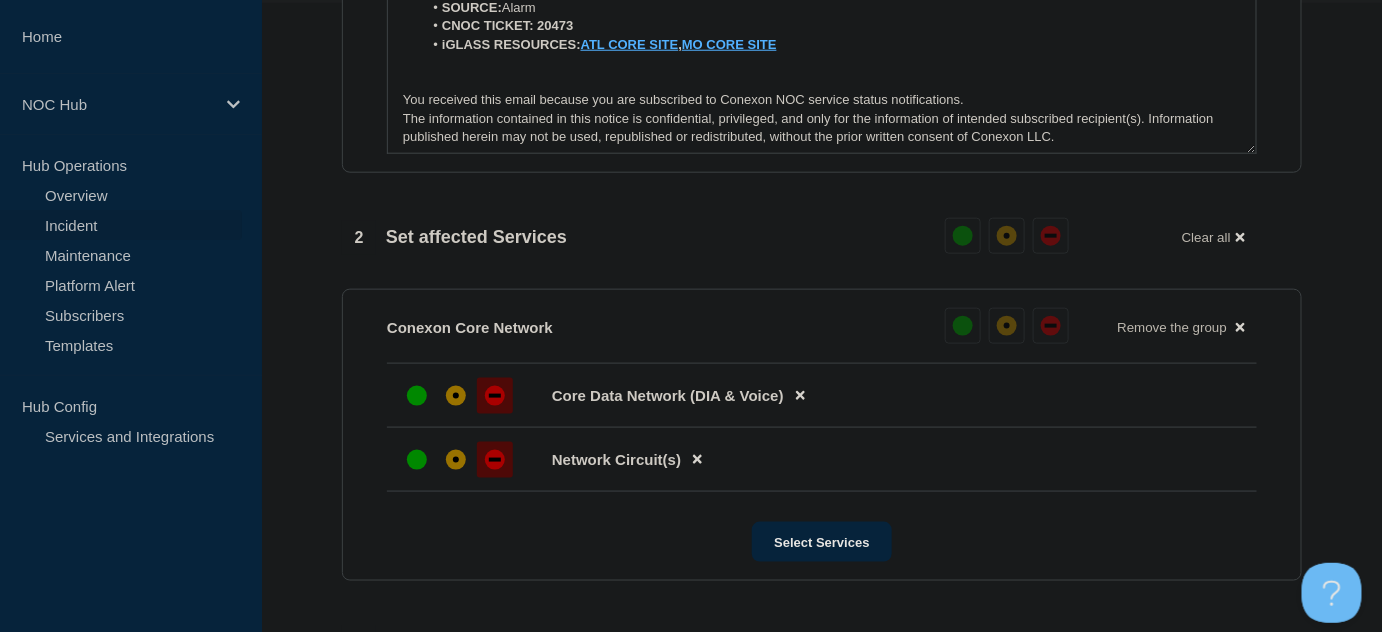 scroll, scrollTop: 690, scrollLeft: 0, axis: vertical 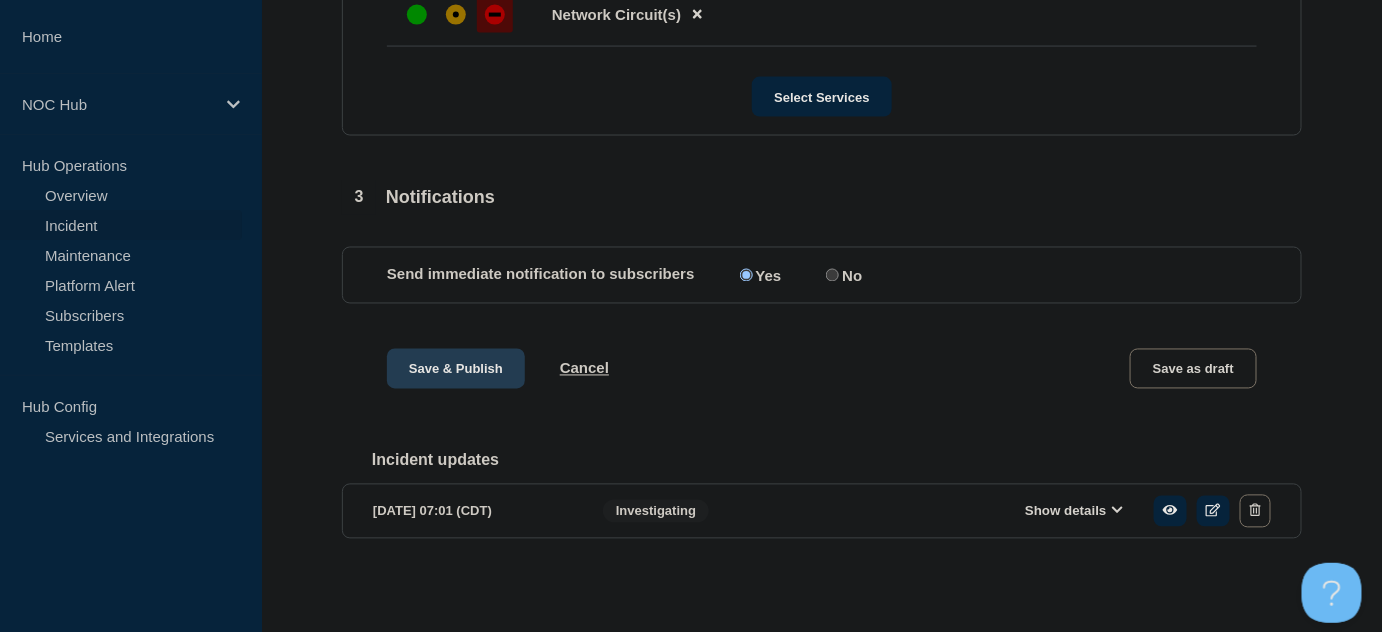 click on "Save & Publish" at bounding box center (456, 369) 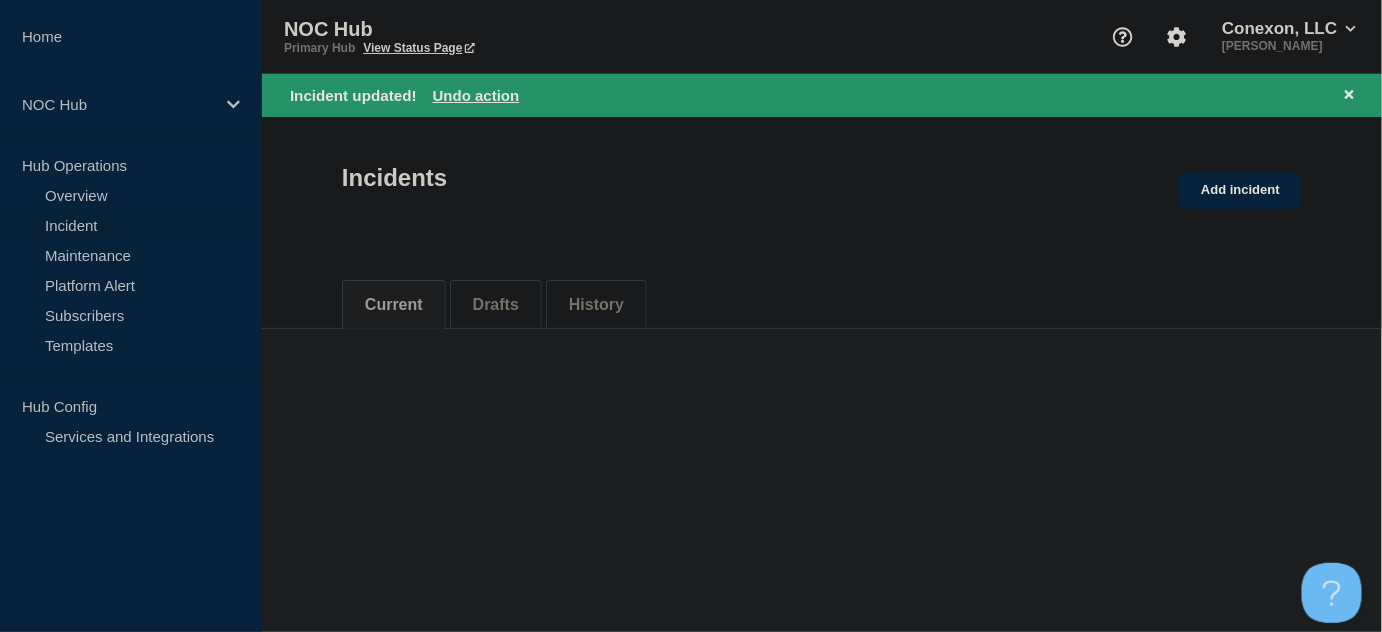 scroll, scrollTop: 0, scrollLeft: 0, axis: both 